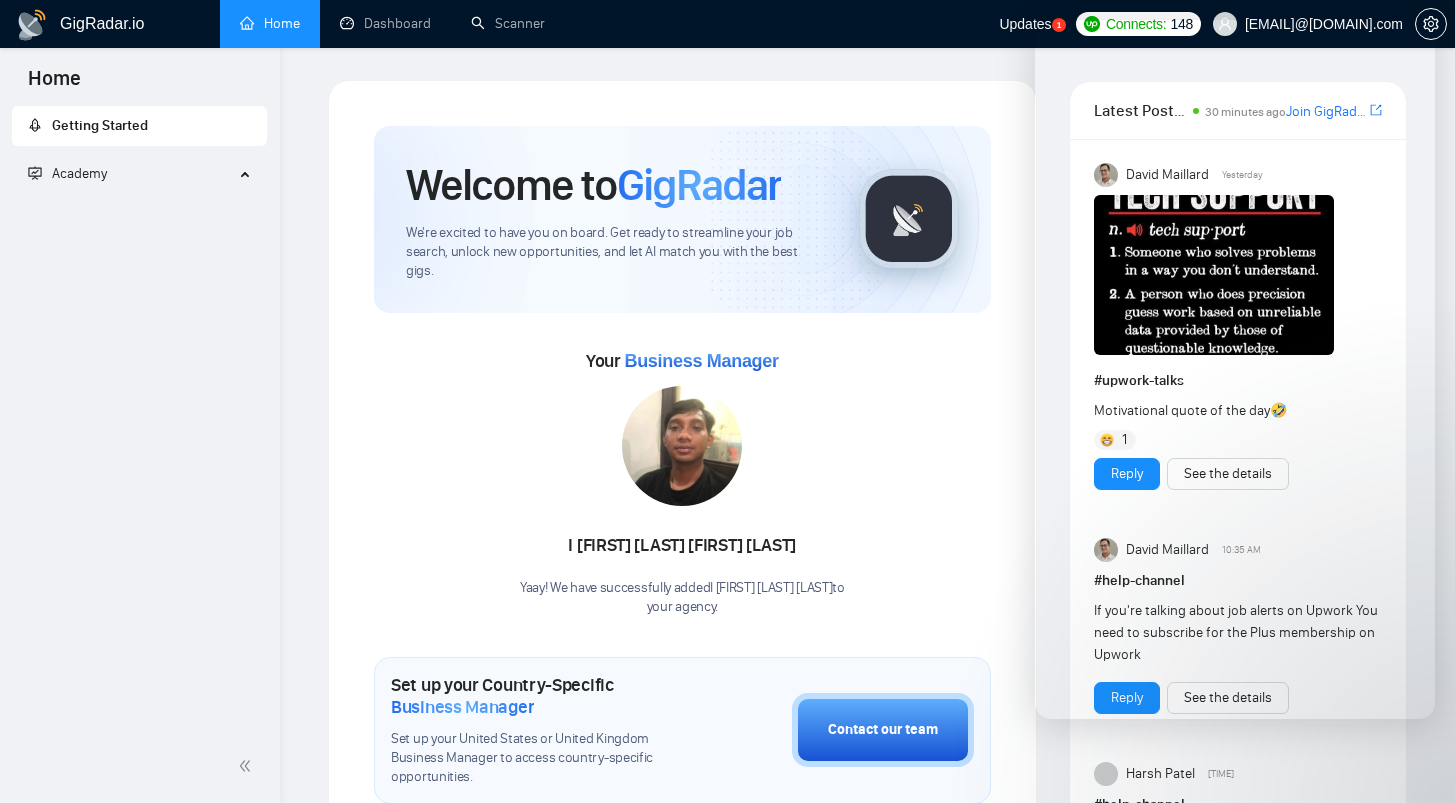 scroll, scrollTop: 0, scrollLeft: 0, axis: both 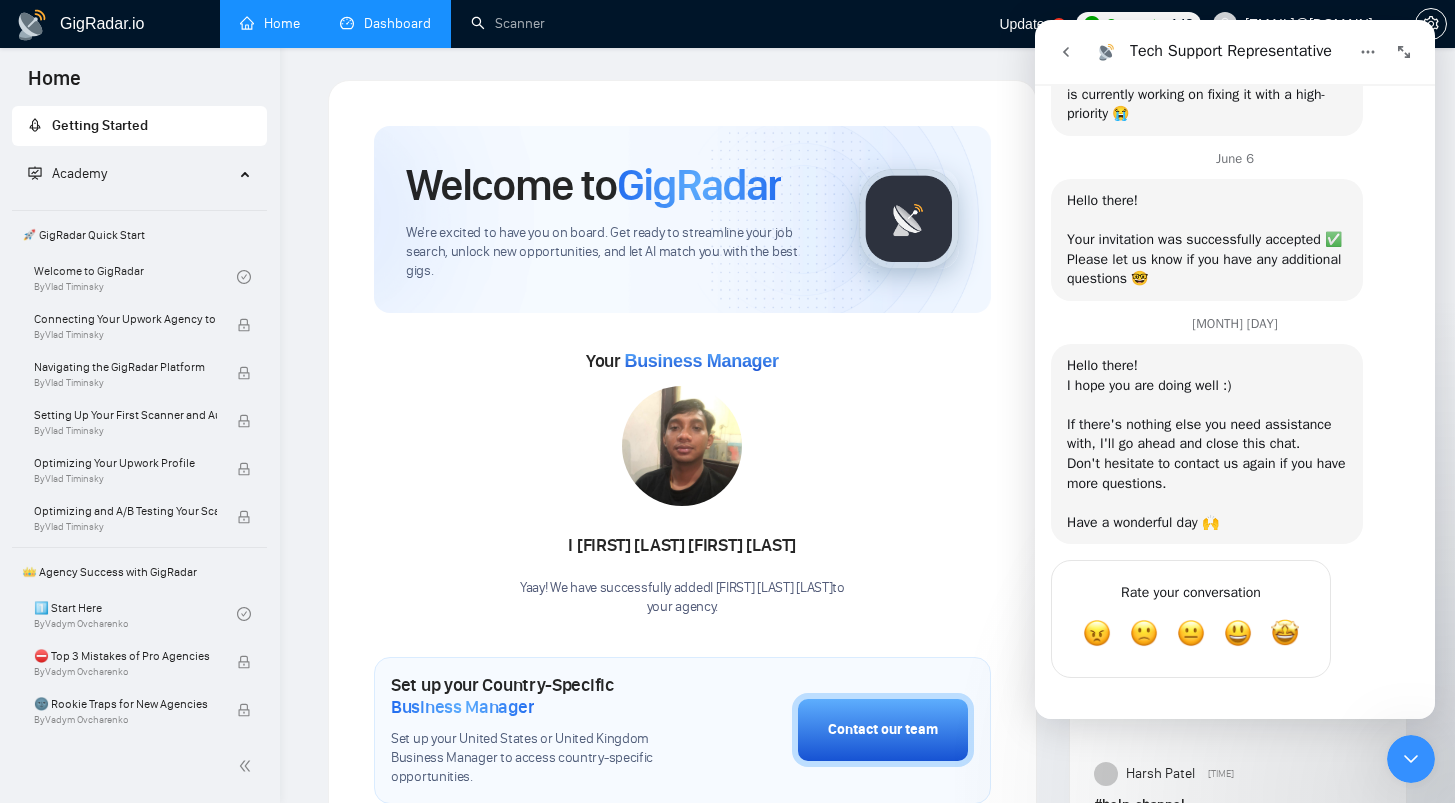 click on "Dashboard" at bounding box center (385, 23) 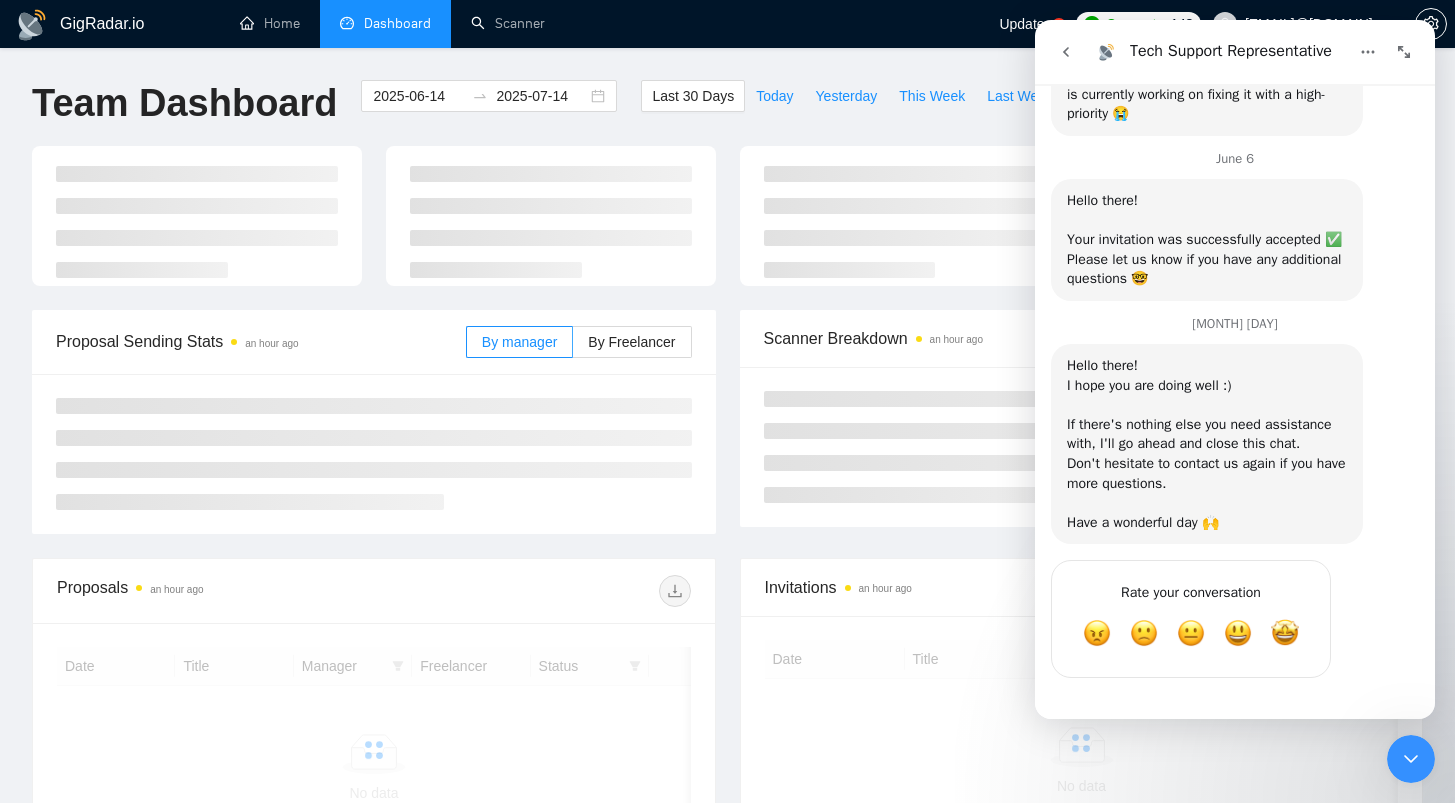 click 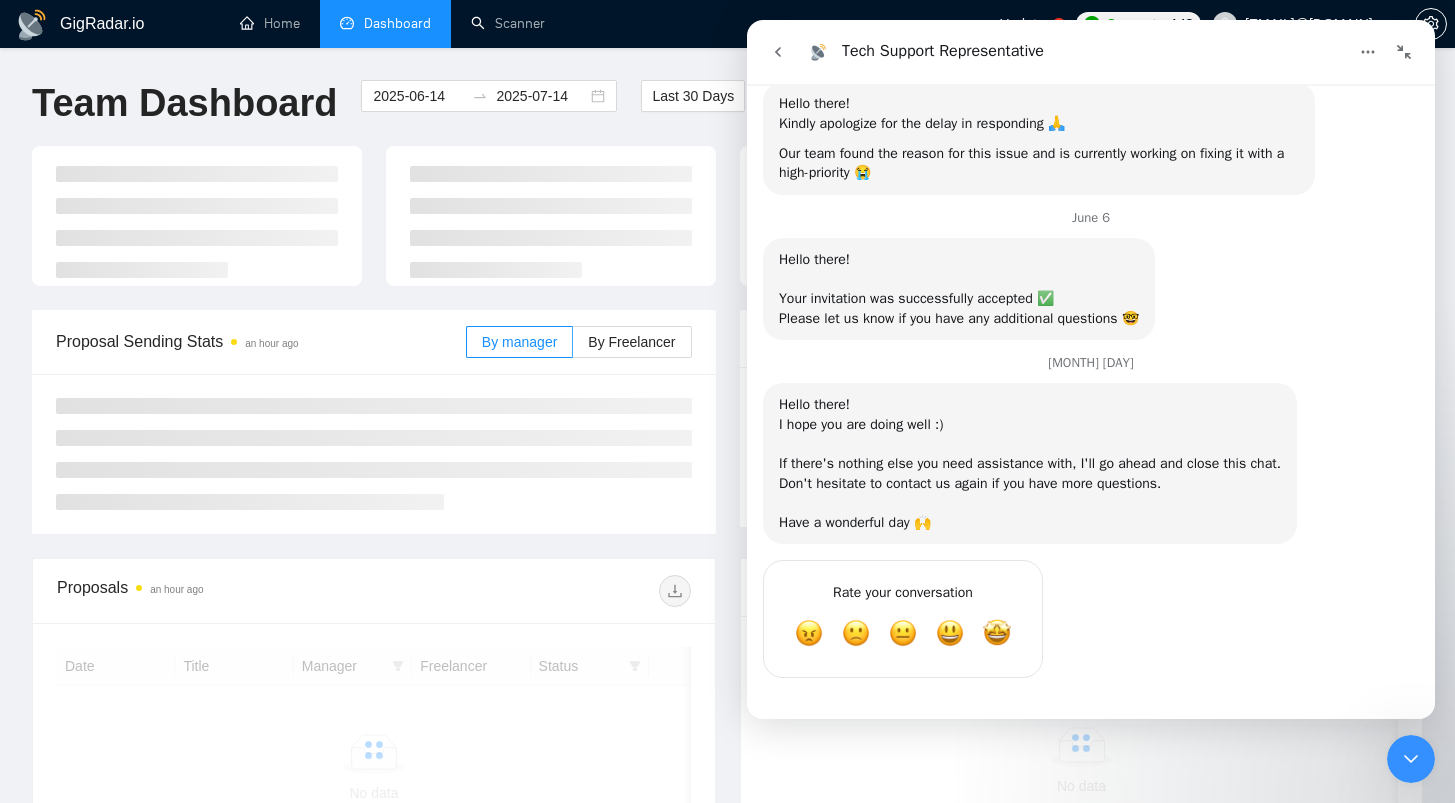 scroll, scrollTop: 3254, scrollLeft: 0, axis: vertical 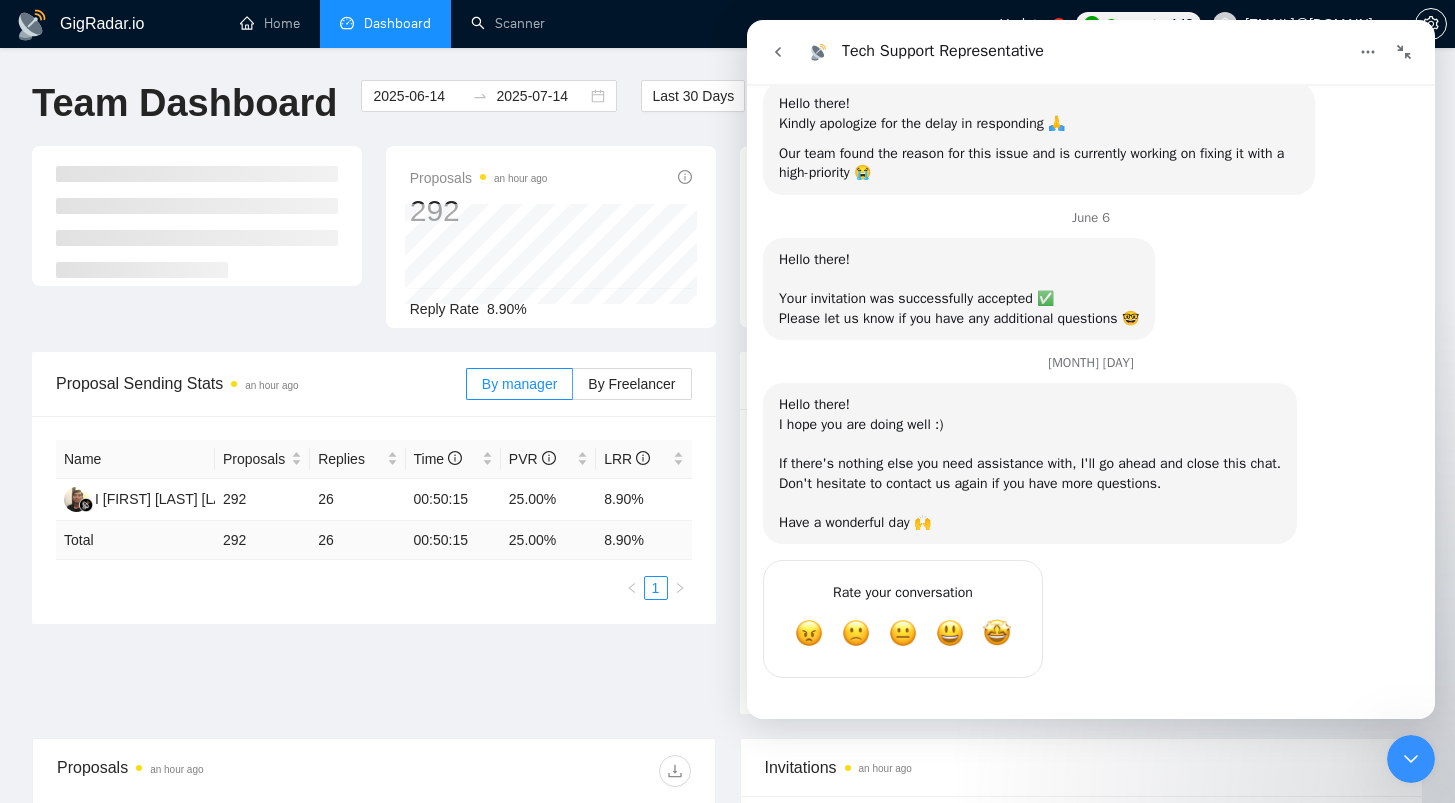 click 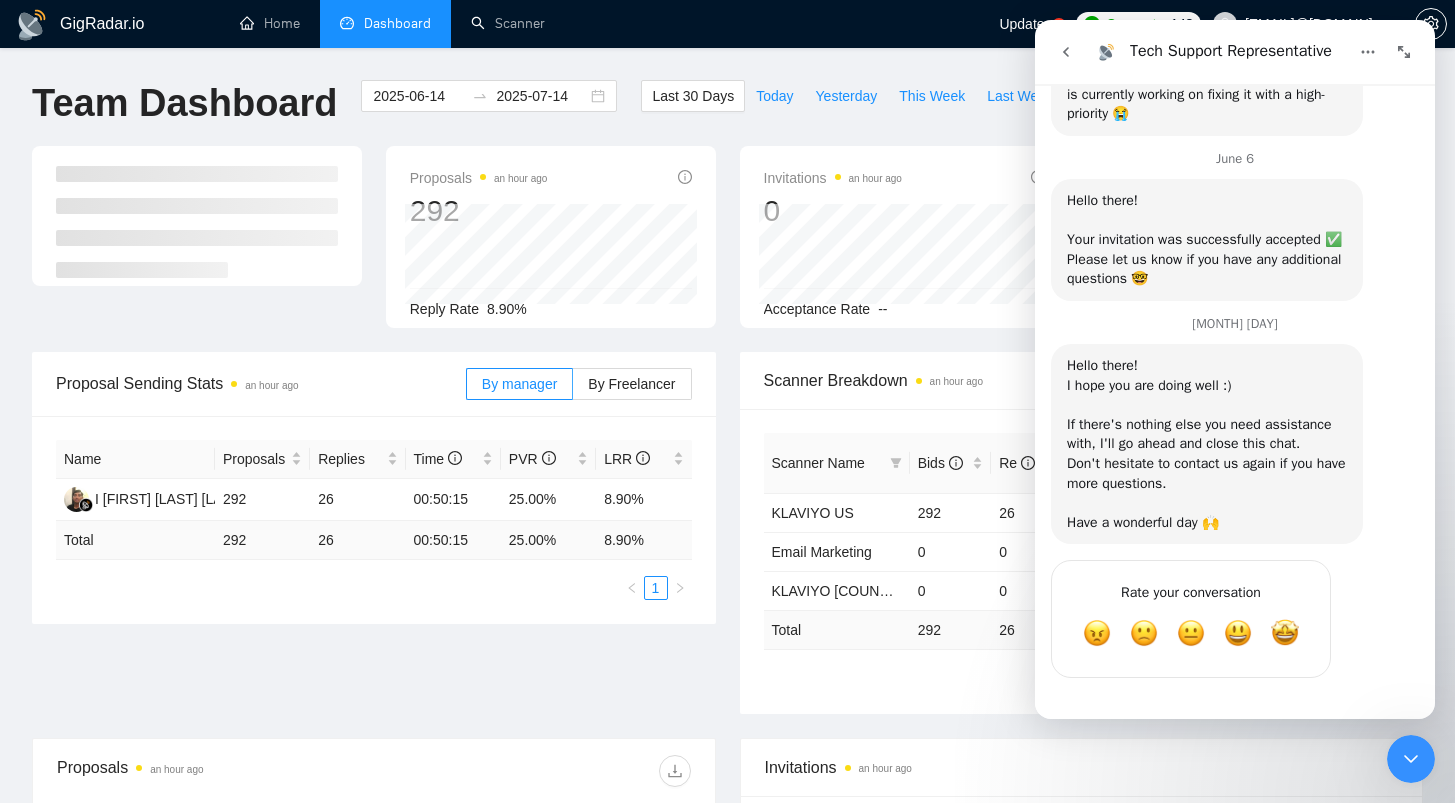 scroll, scrollTop: 3865, scrollLeft: 0, axis: vertical 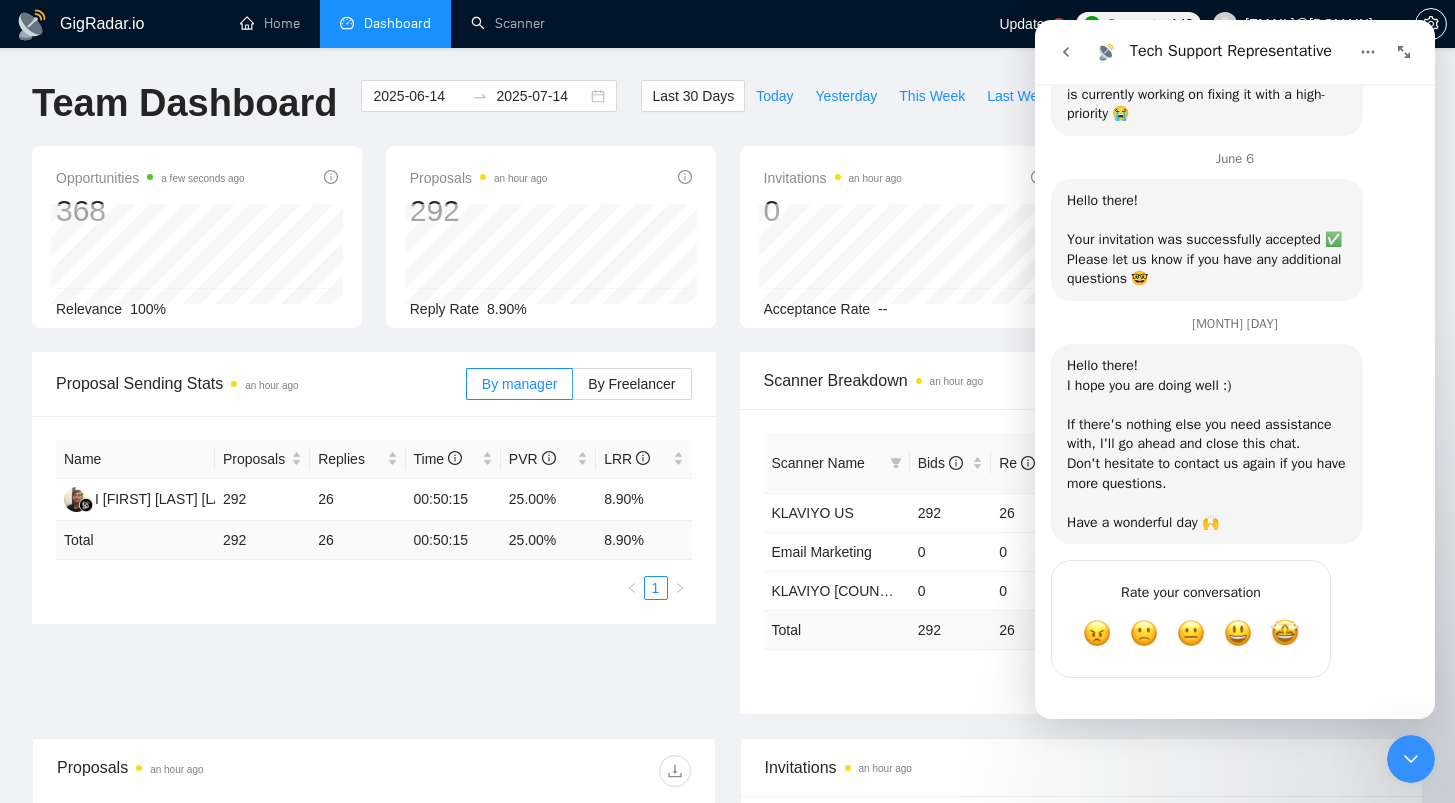 click 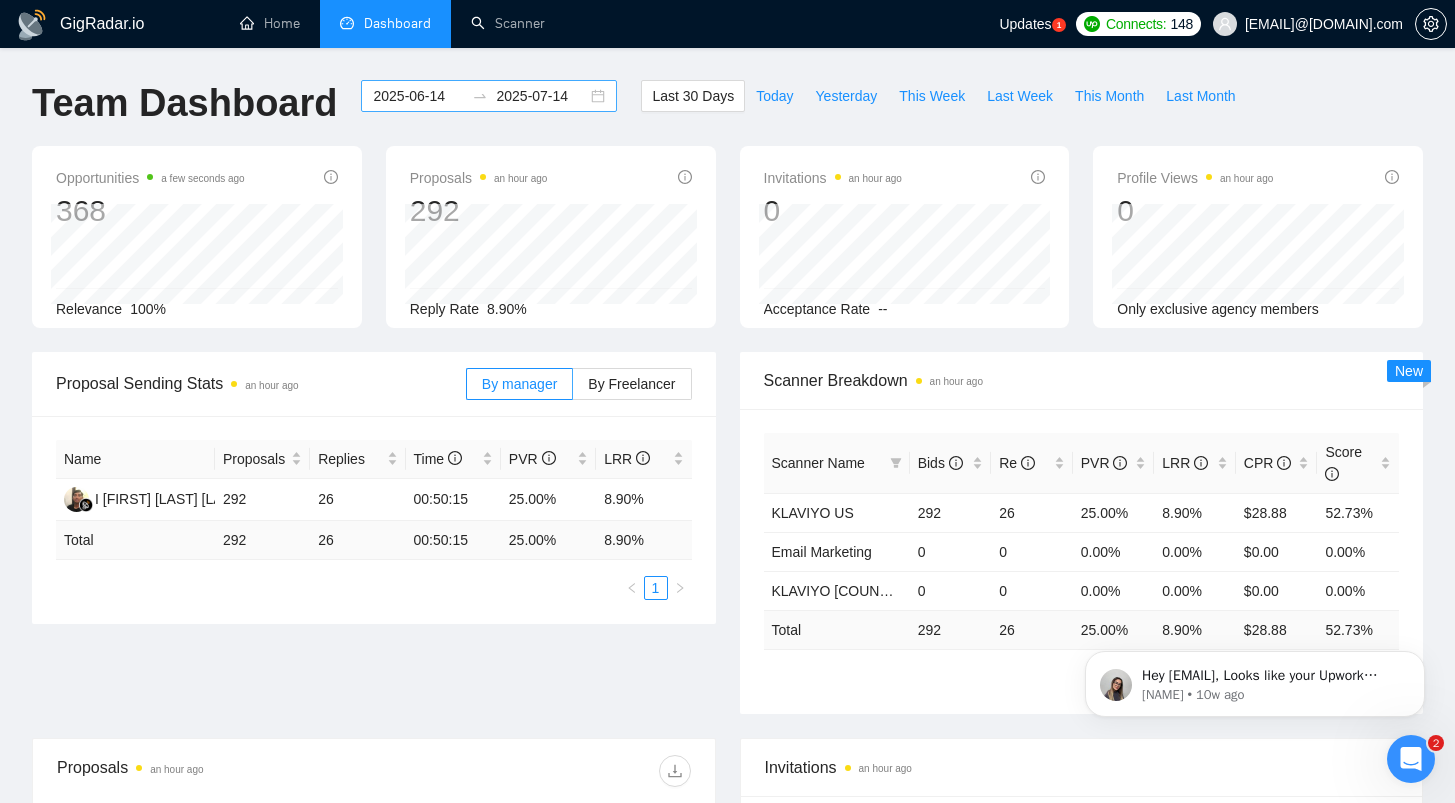 scroll, scrollTop: 0, scrollLeft: 0, axis: both 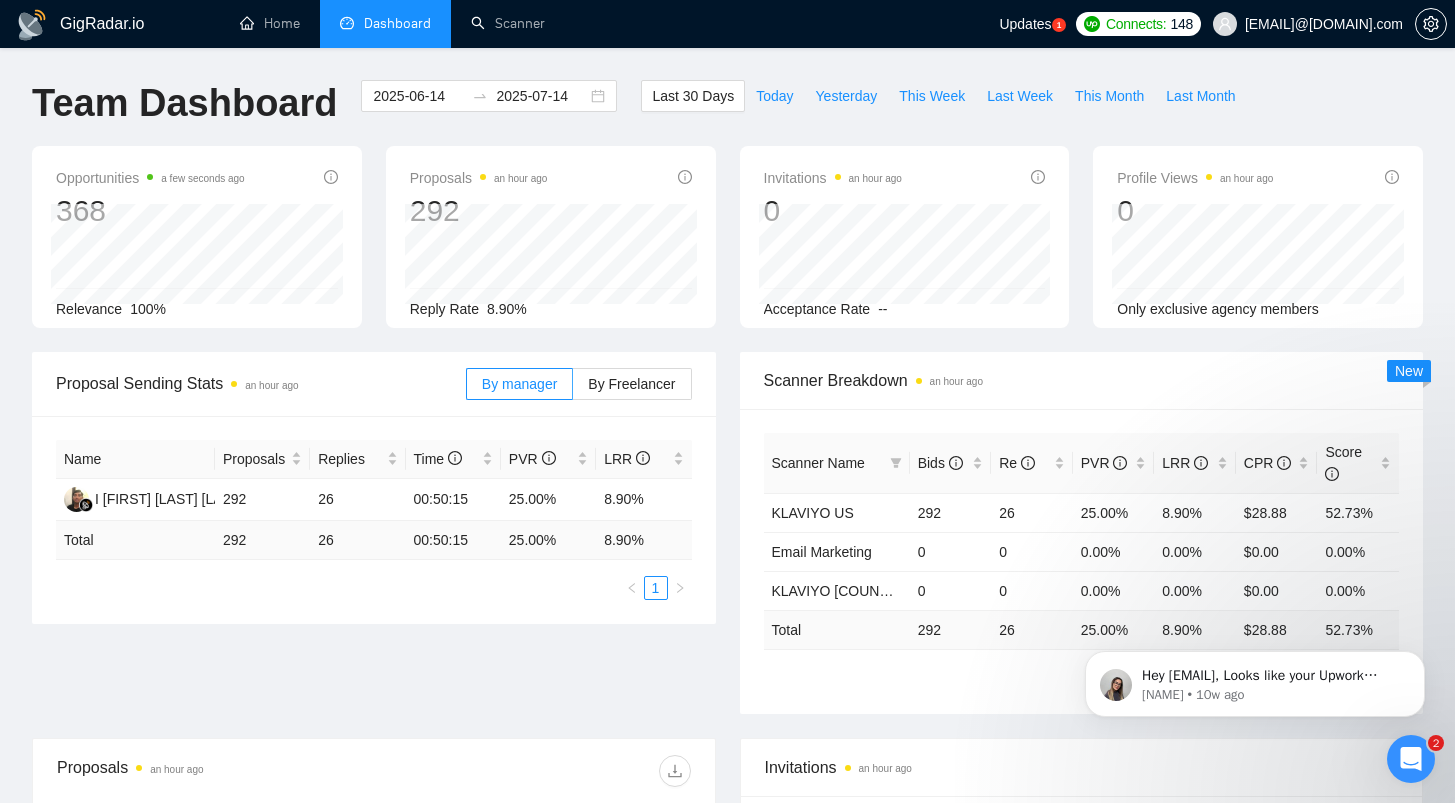 click on "Proposals an hour ago" at bounding box center (479, 178) 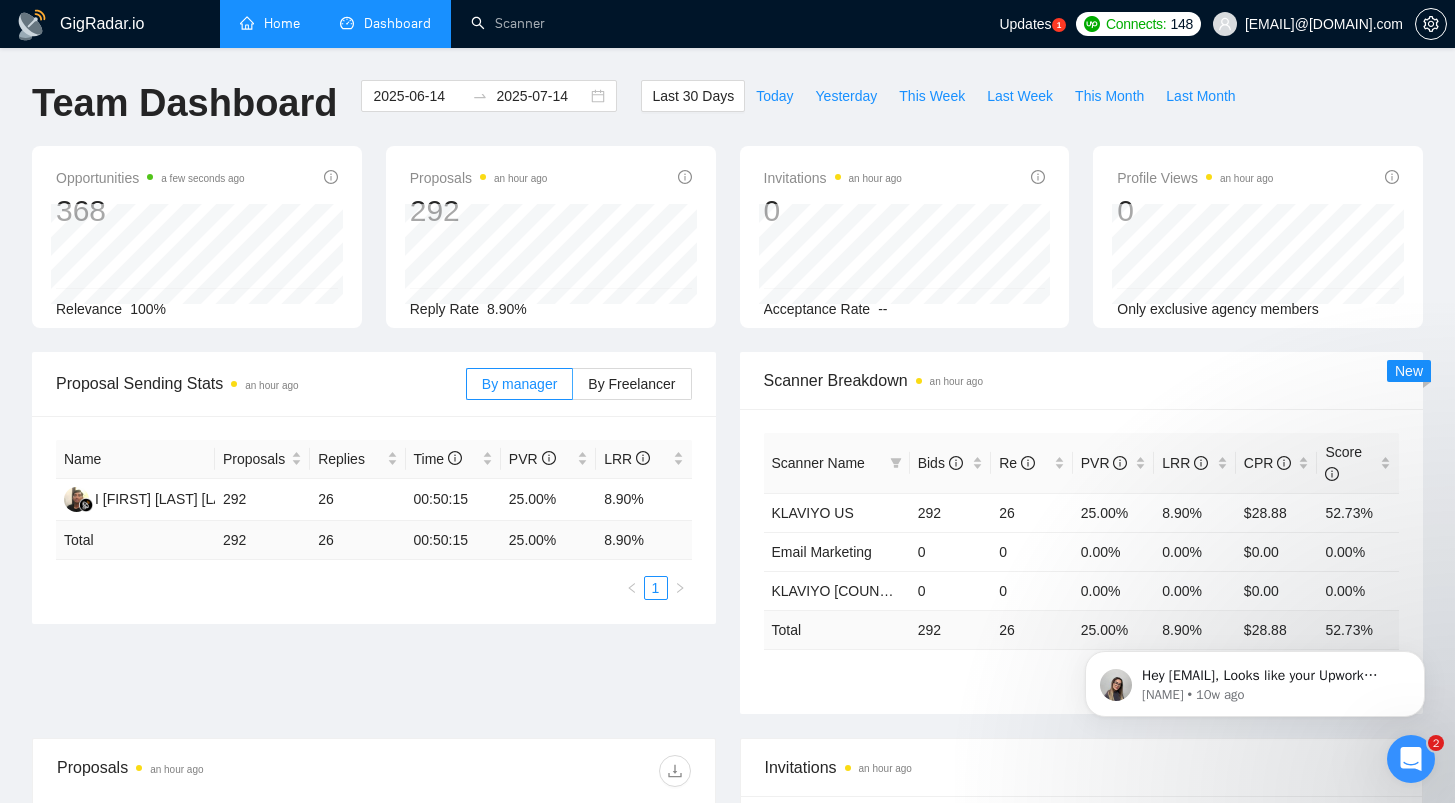 click on "Home" at bounding box center (270, 23) 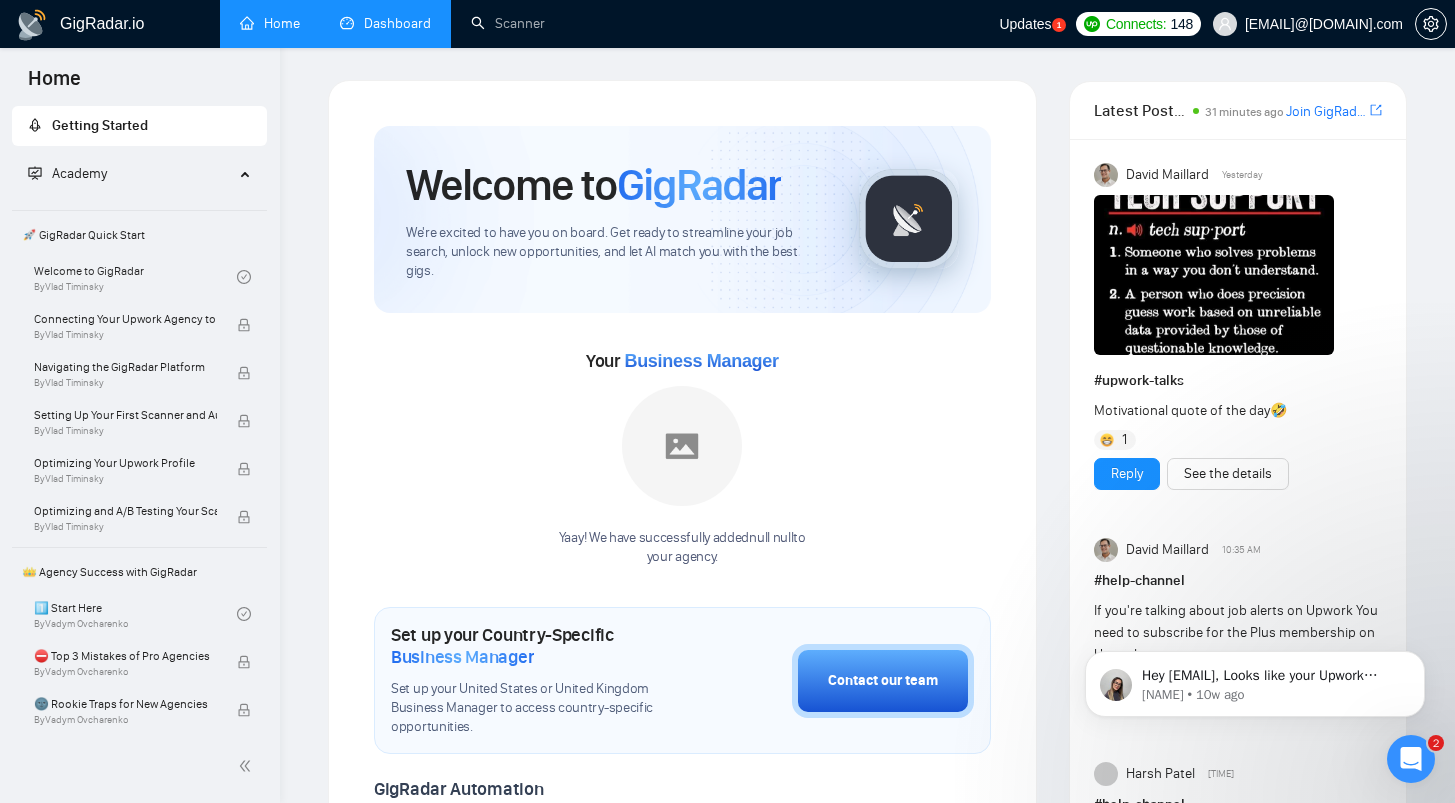 click on "Dashboard" at bounding box center (385, 23) 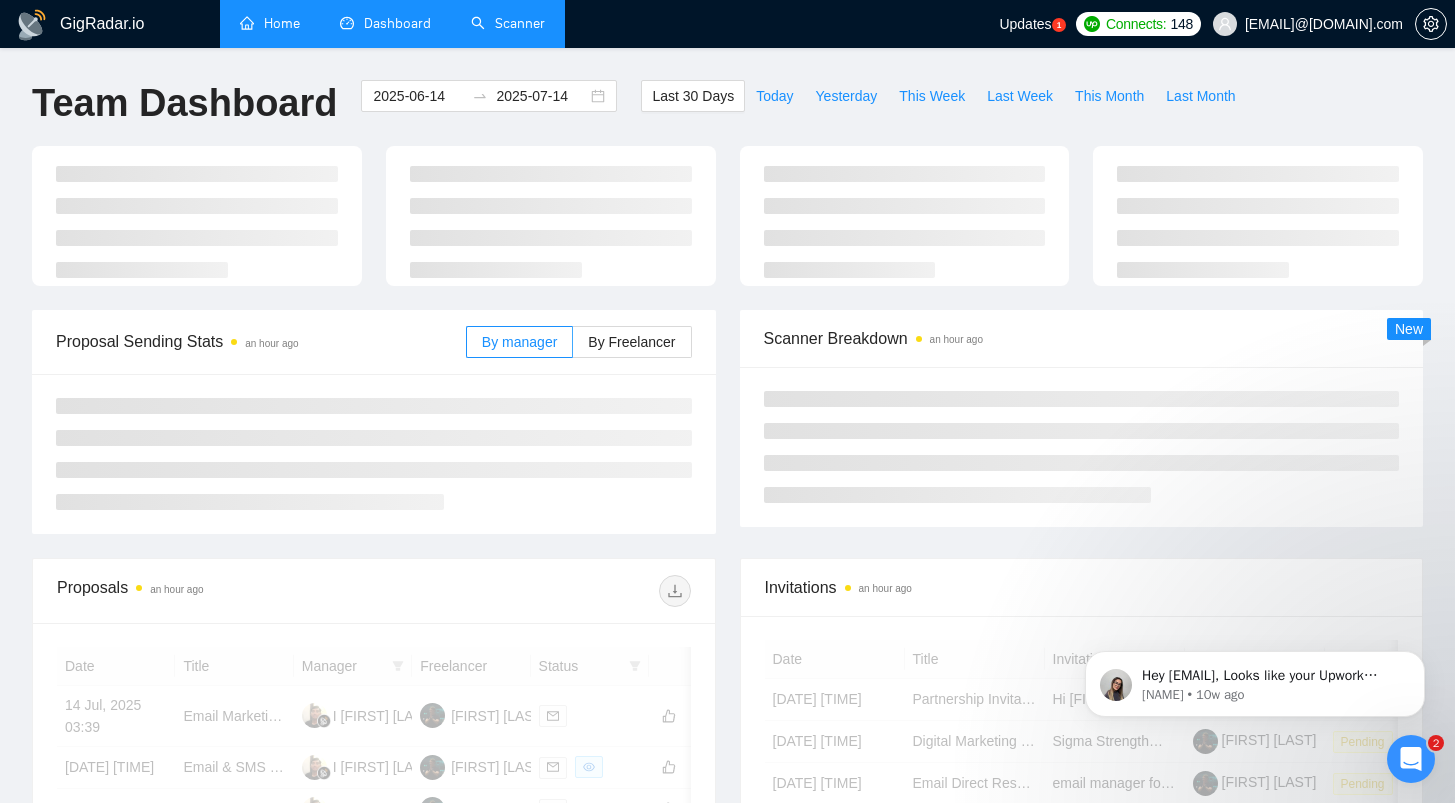 click on "Scanner" at bounding box center (508, 23) 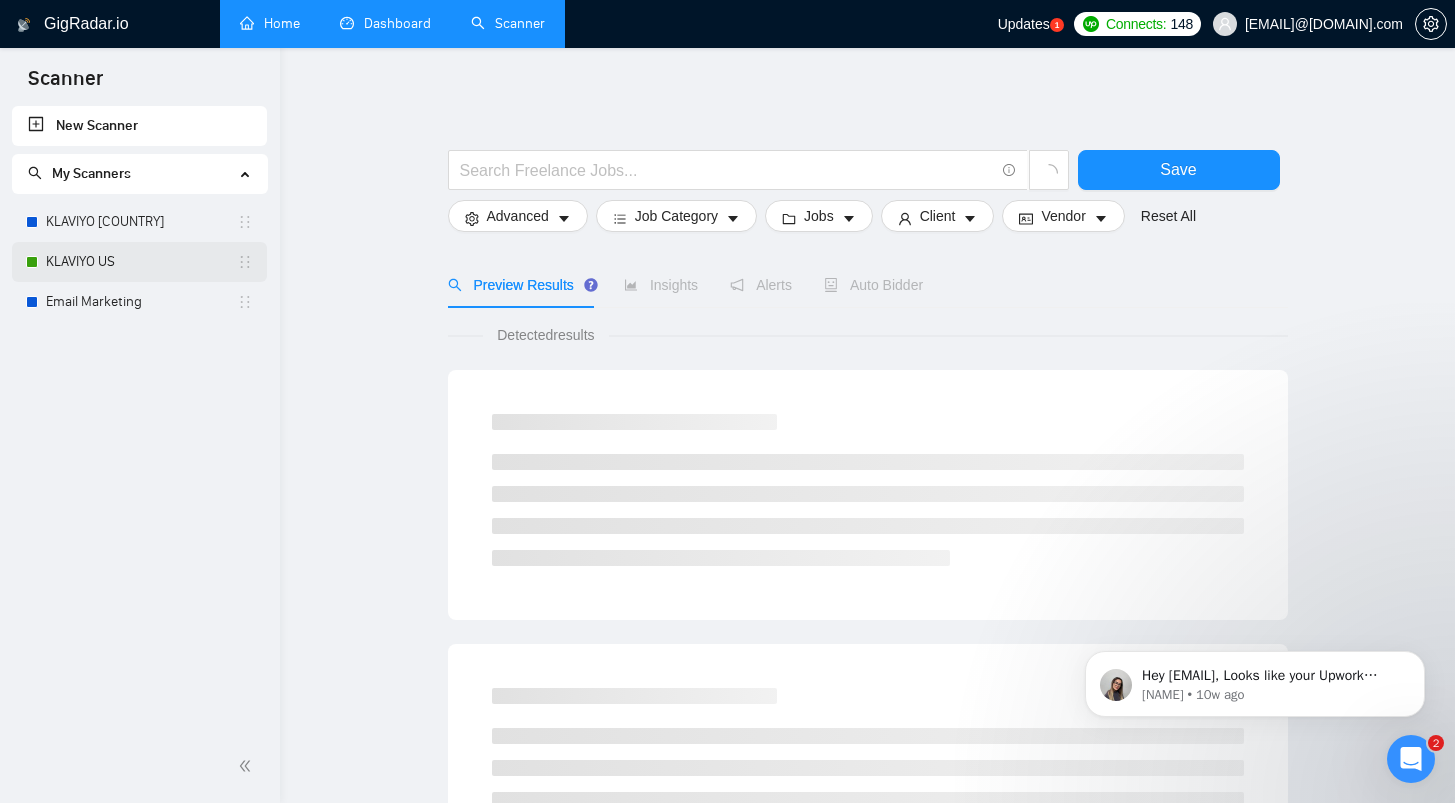 click on "KLAVIYO US" at bounding box center (141, 262) 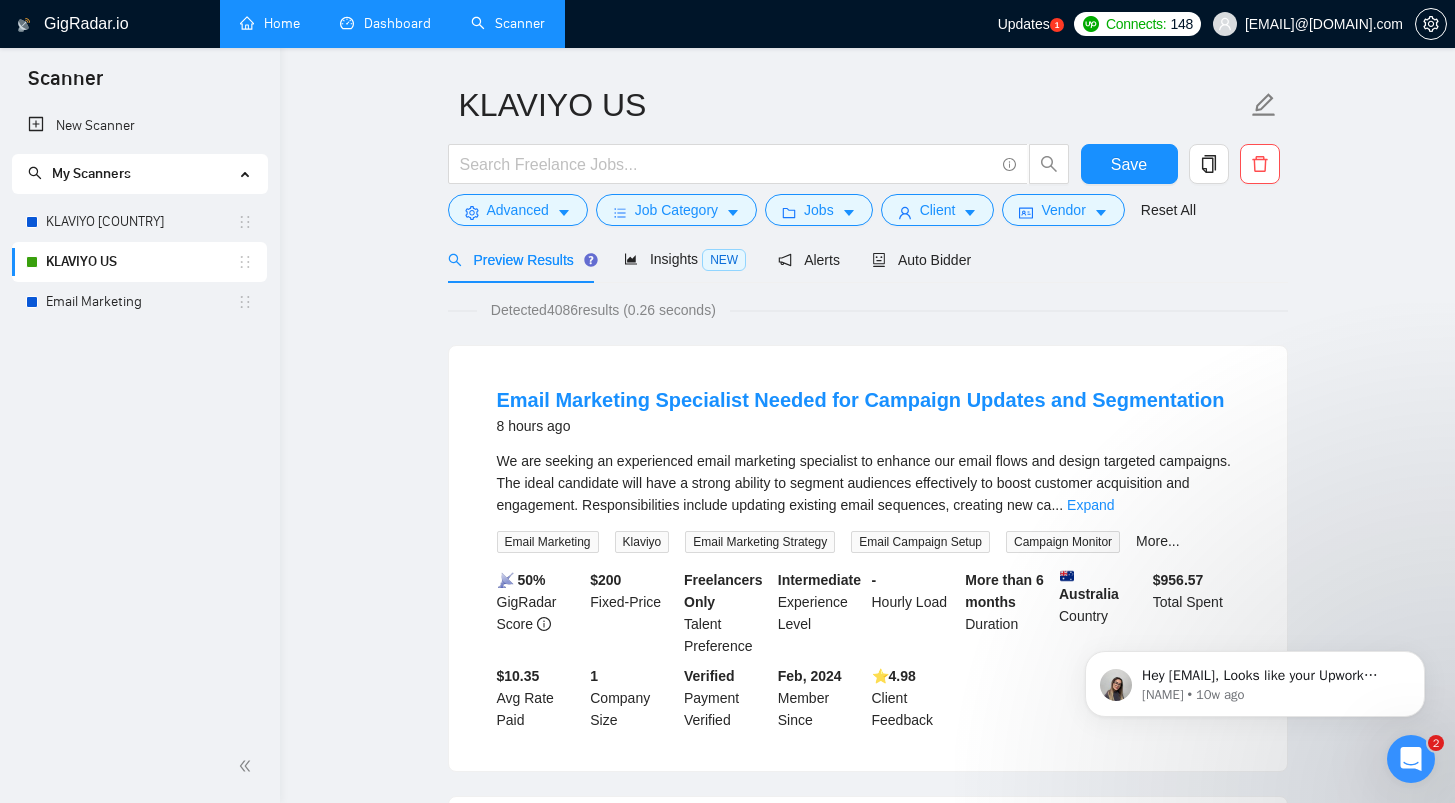 scroll, scrollTop: 59, scrollLeft: 0, axis: vertical 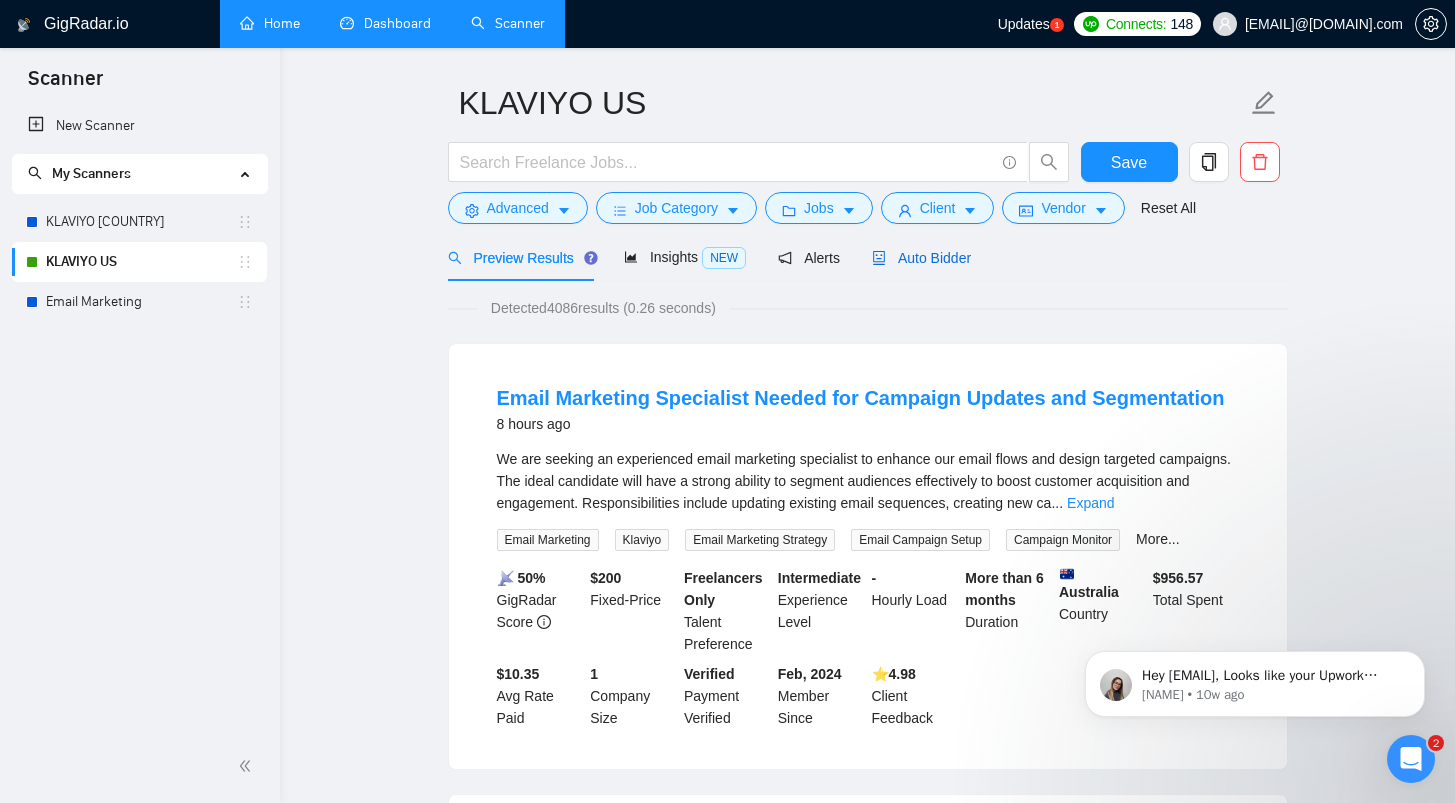 click on "Auto Bidder" at bounding box center [921, 258] 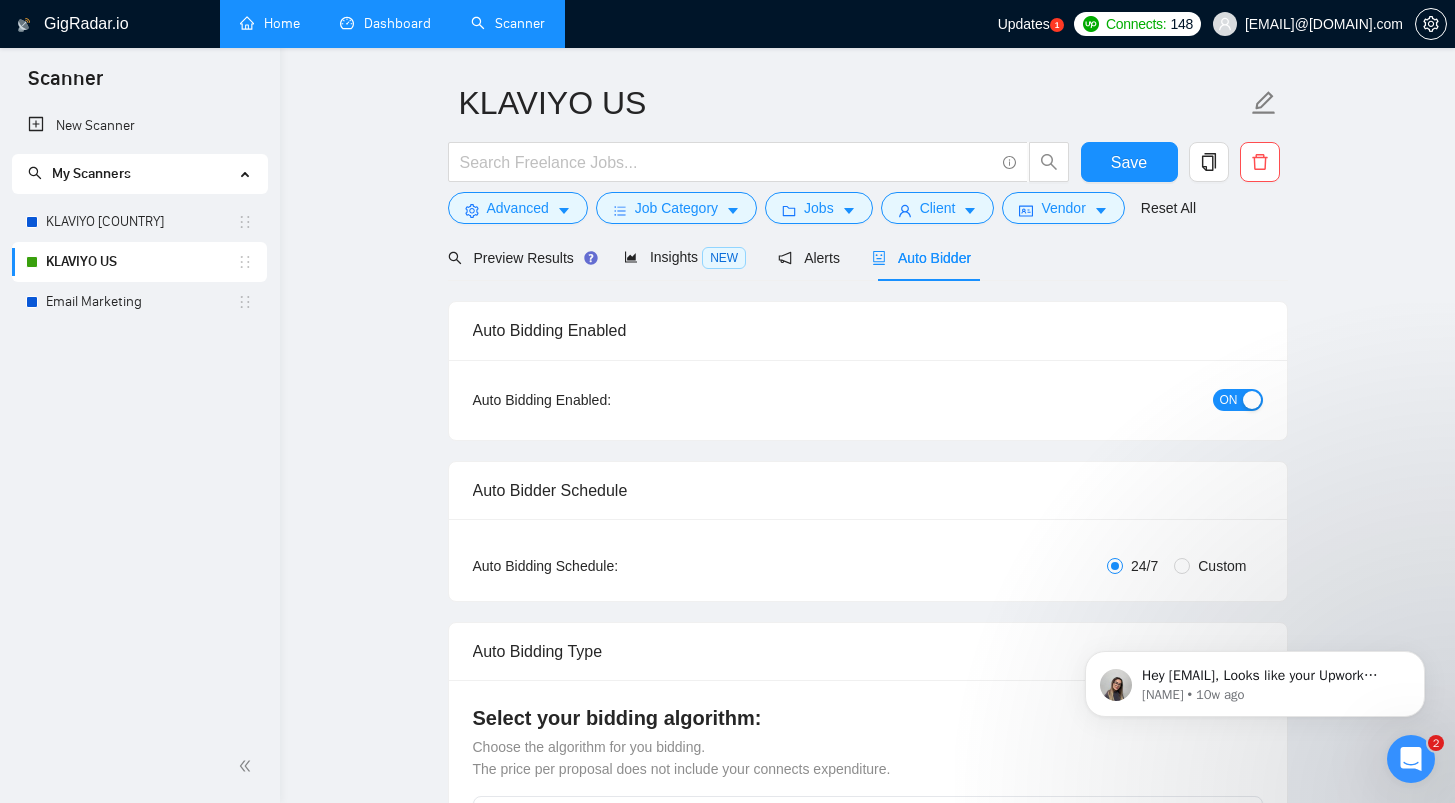 type 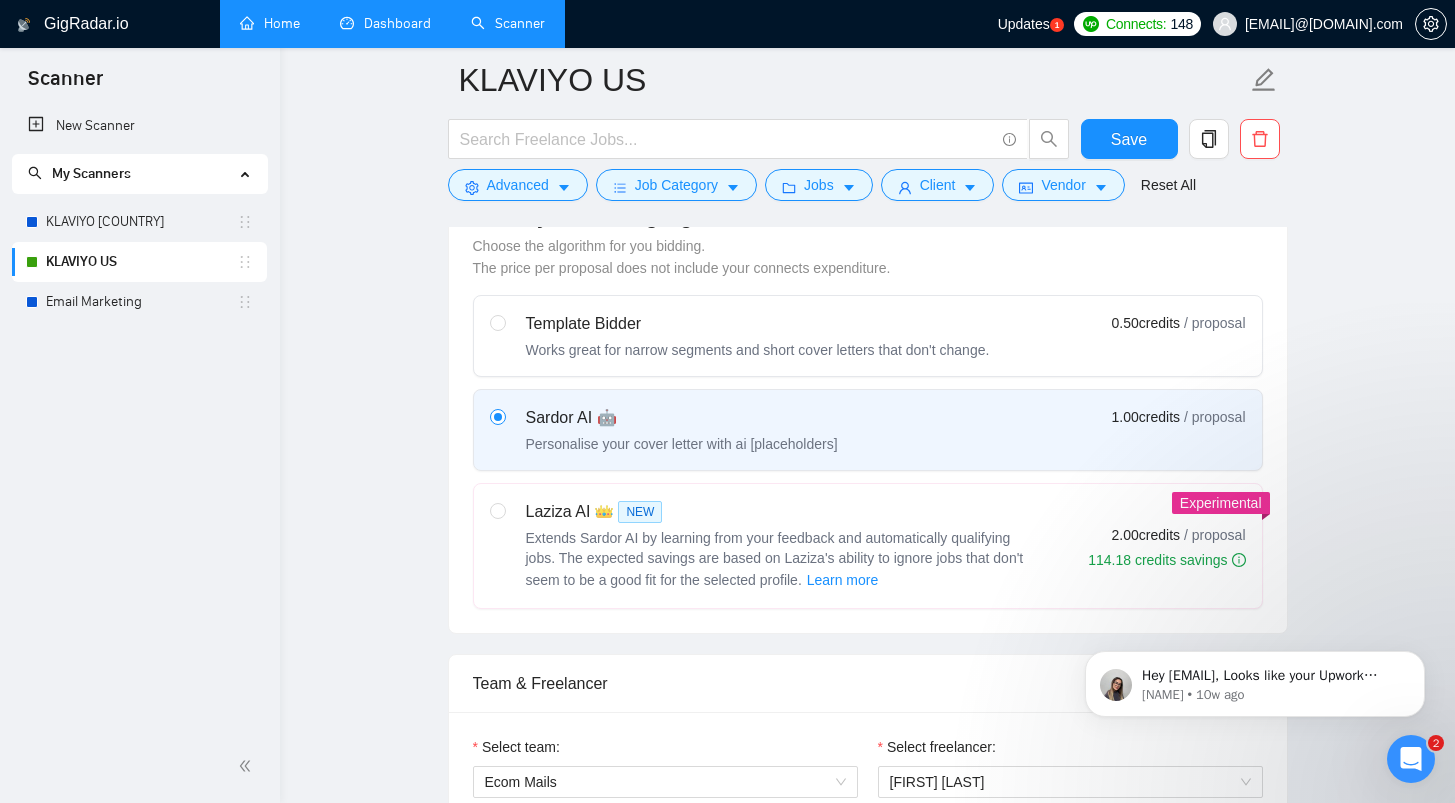 scroll, scrollTop: 580, scrollLeft: 0, axis: vertical 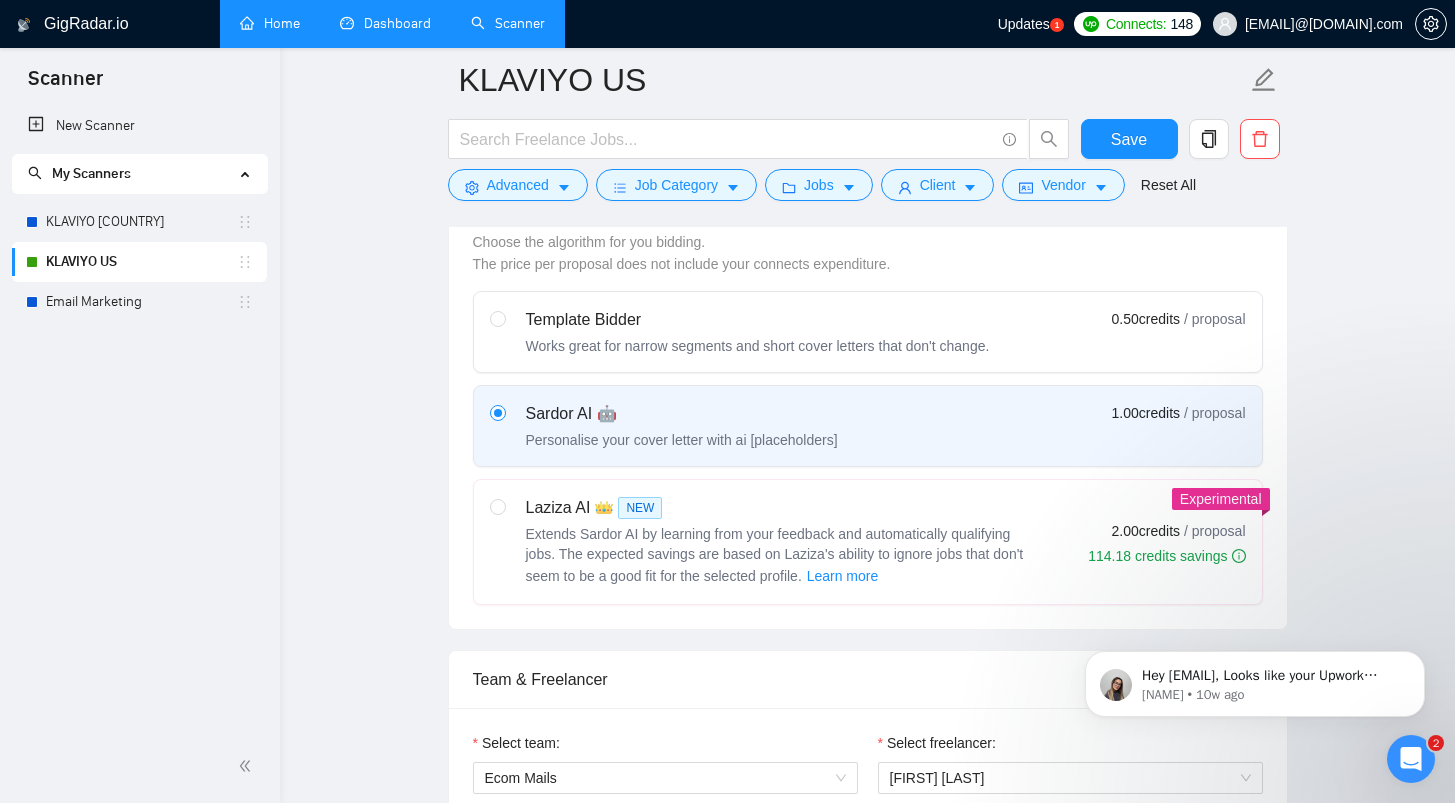 click on "Template Bidder Works great for narrow segments and short cover letters that don't change. 0.50  credits / proposal" at bounding box center [868, 332] 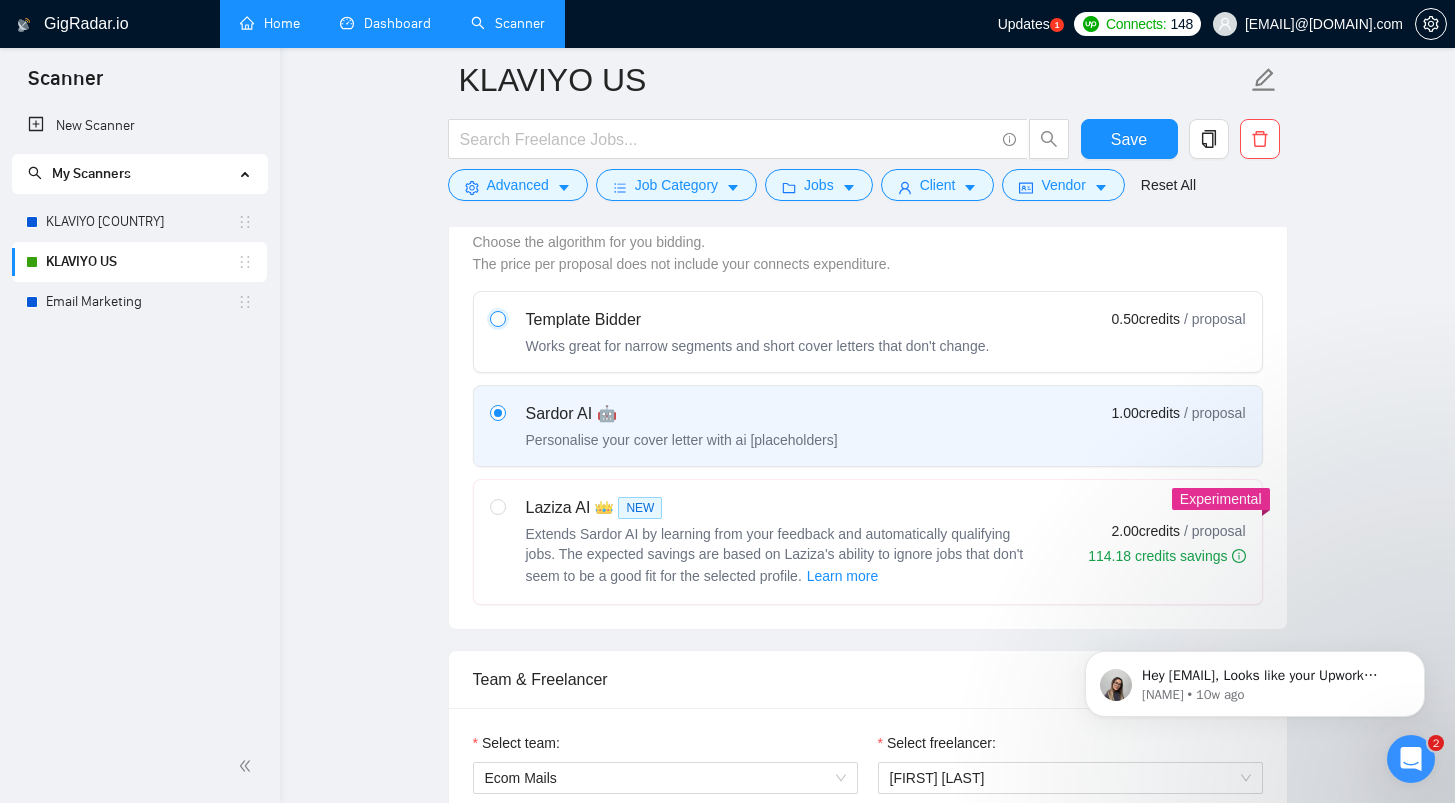 click at bounding box center (497, 318) 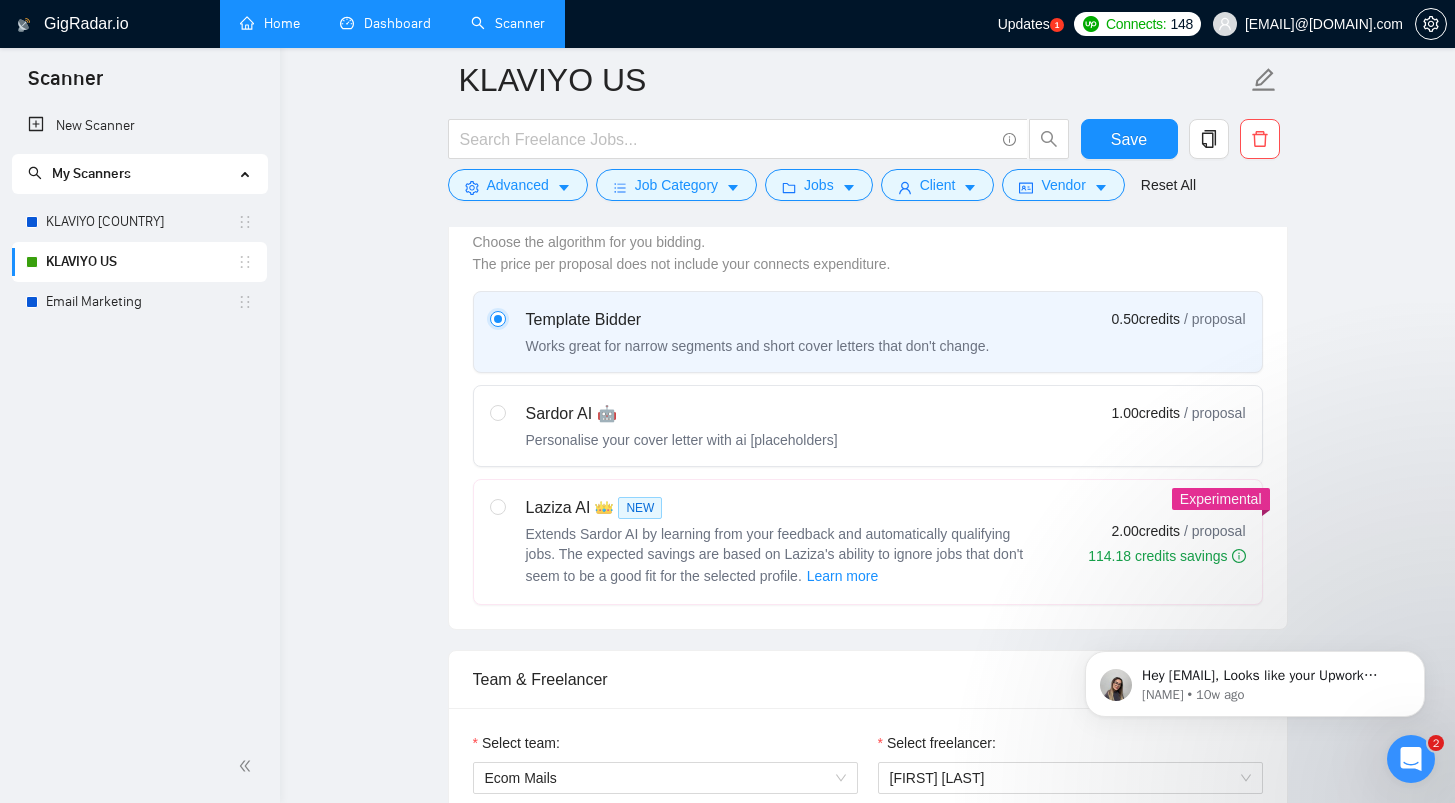 type 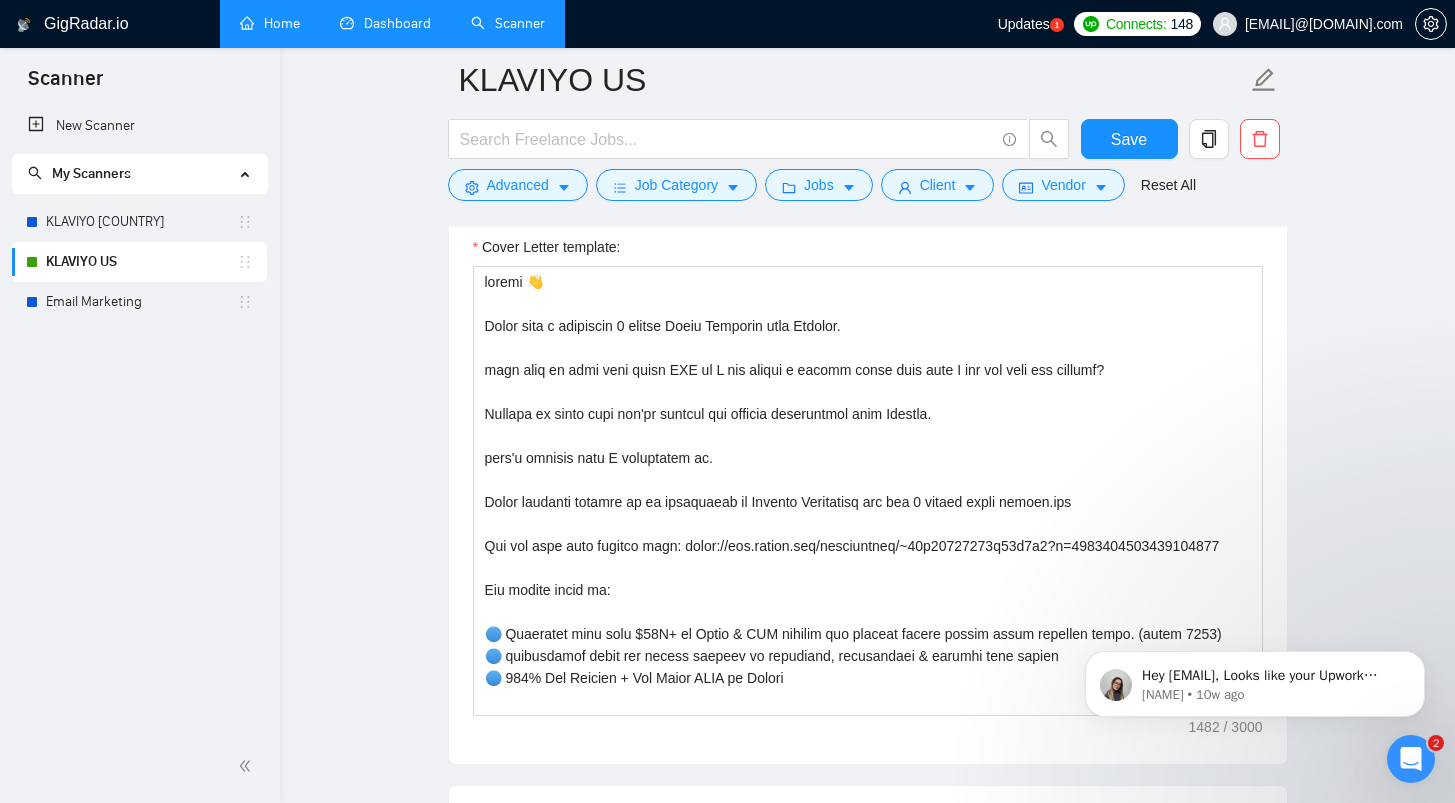 scroll, scrollTop: 1387, scrollLeft: 0, axis: vertical 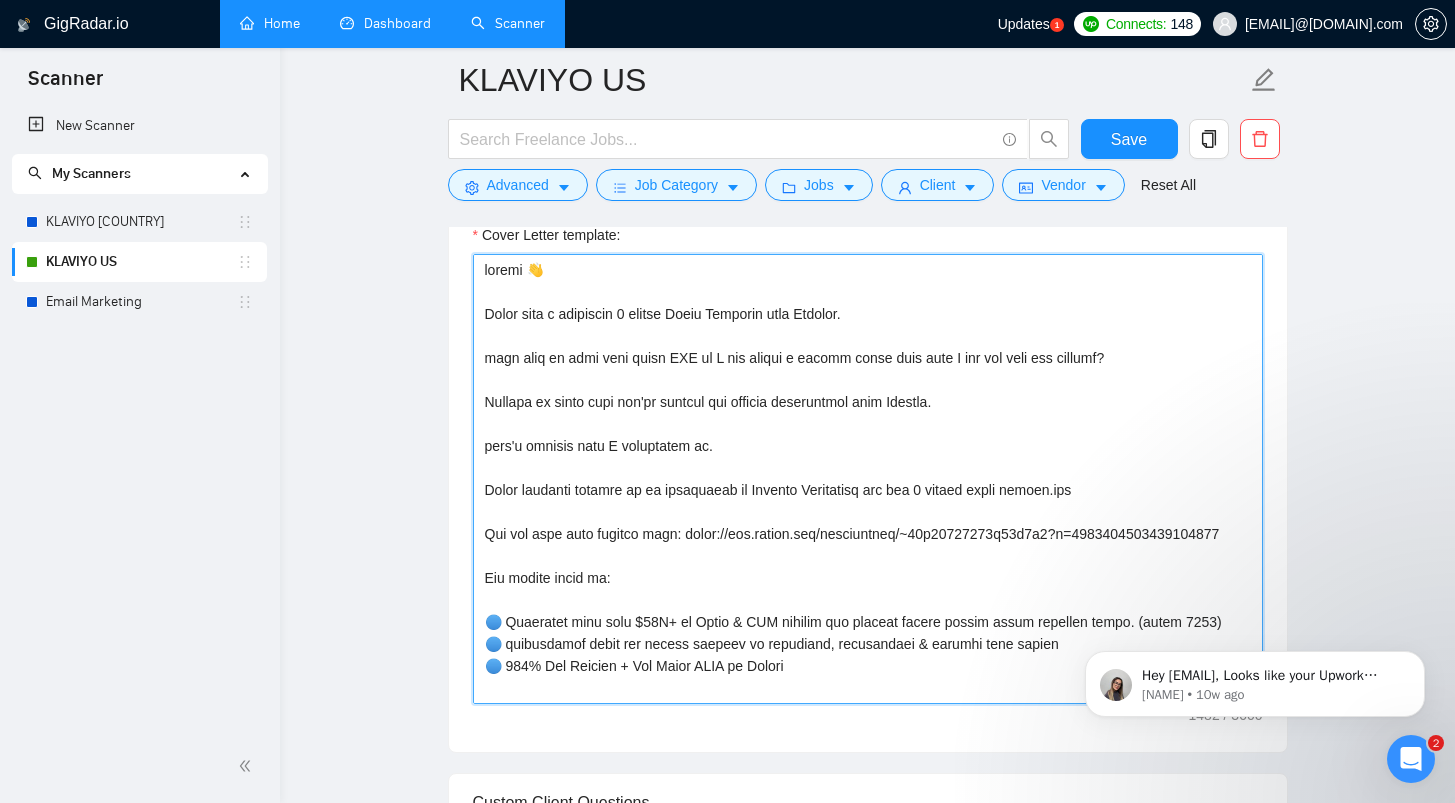 drag, startPoint x: 1153, startPoint y: 485, endPoint x: 475, endPoint y: 348, distance: 691.70294 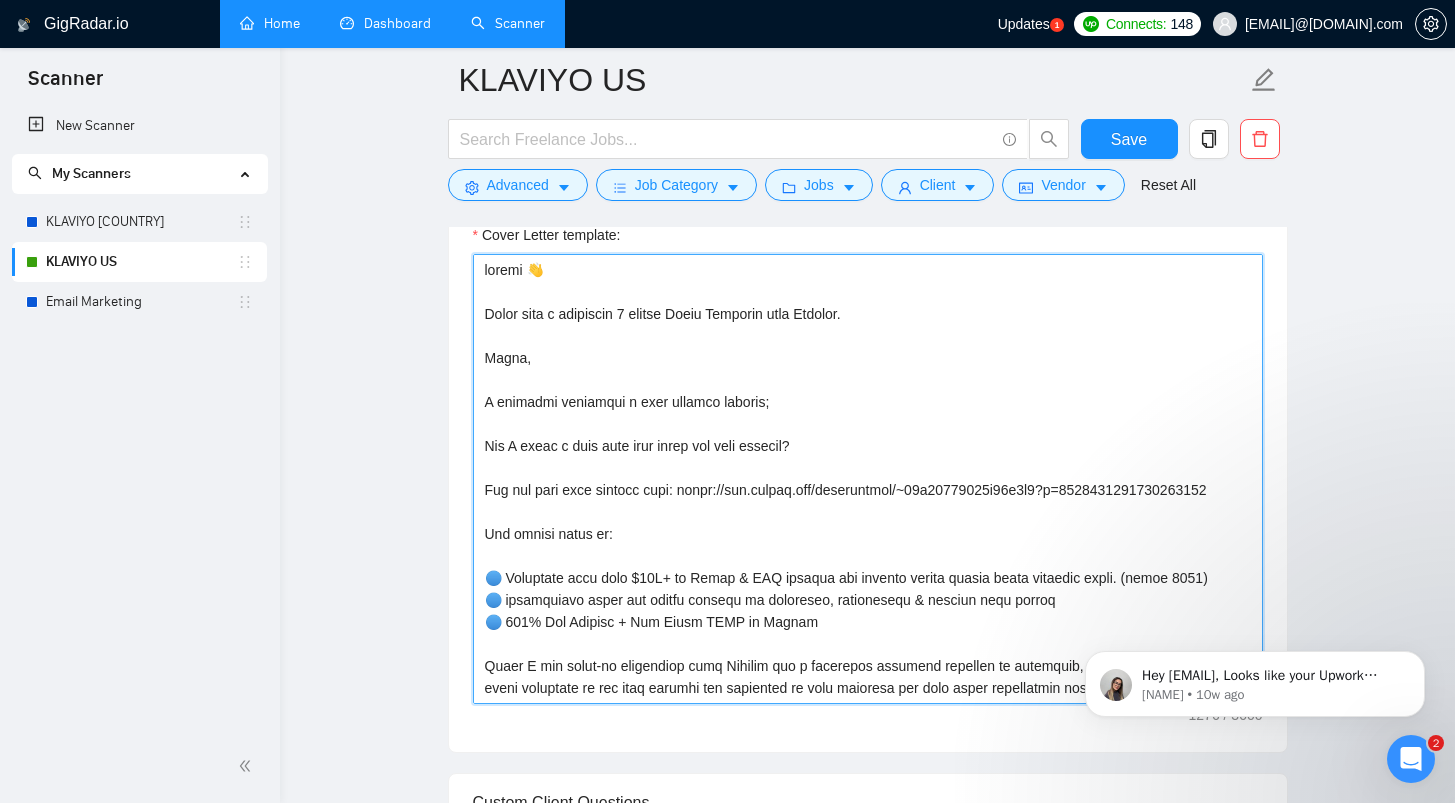 drag, startPoint x: 565, startPoint y: 376, endPoint x: 474, endPoint y: 365, distance: 91.66242 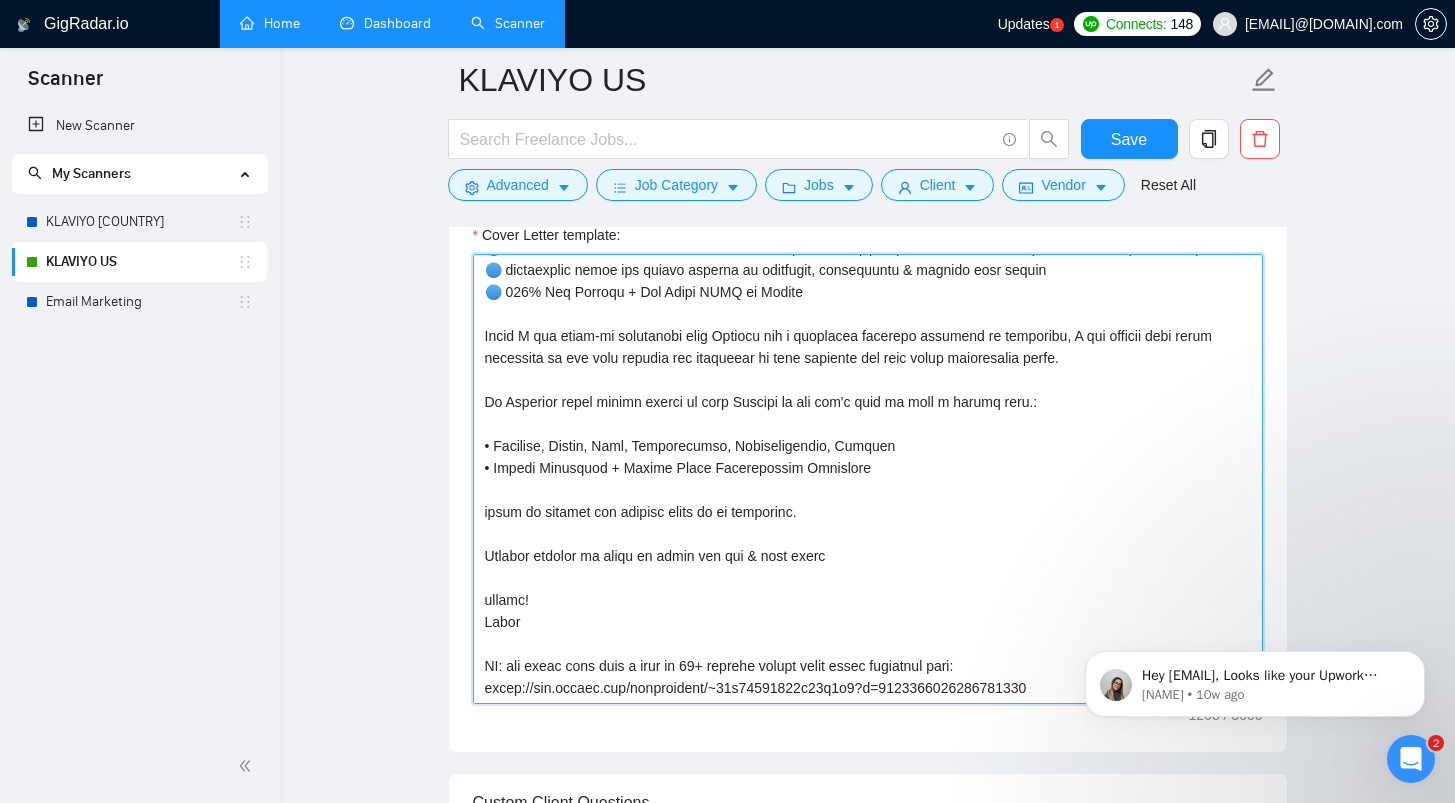 scroll, scrollTop: 330, scrollLeft: 0, axis: vertical 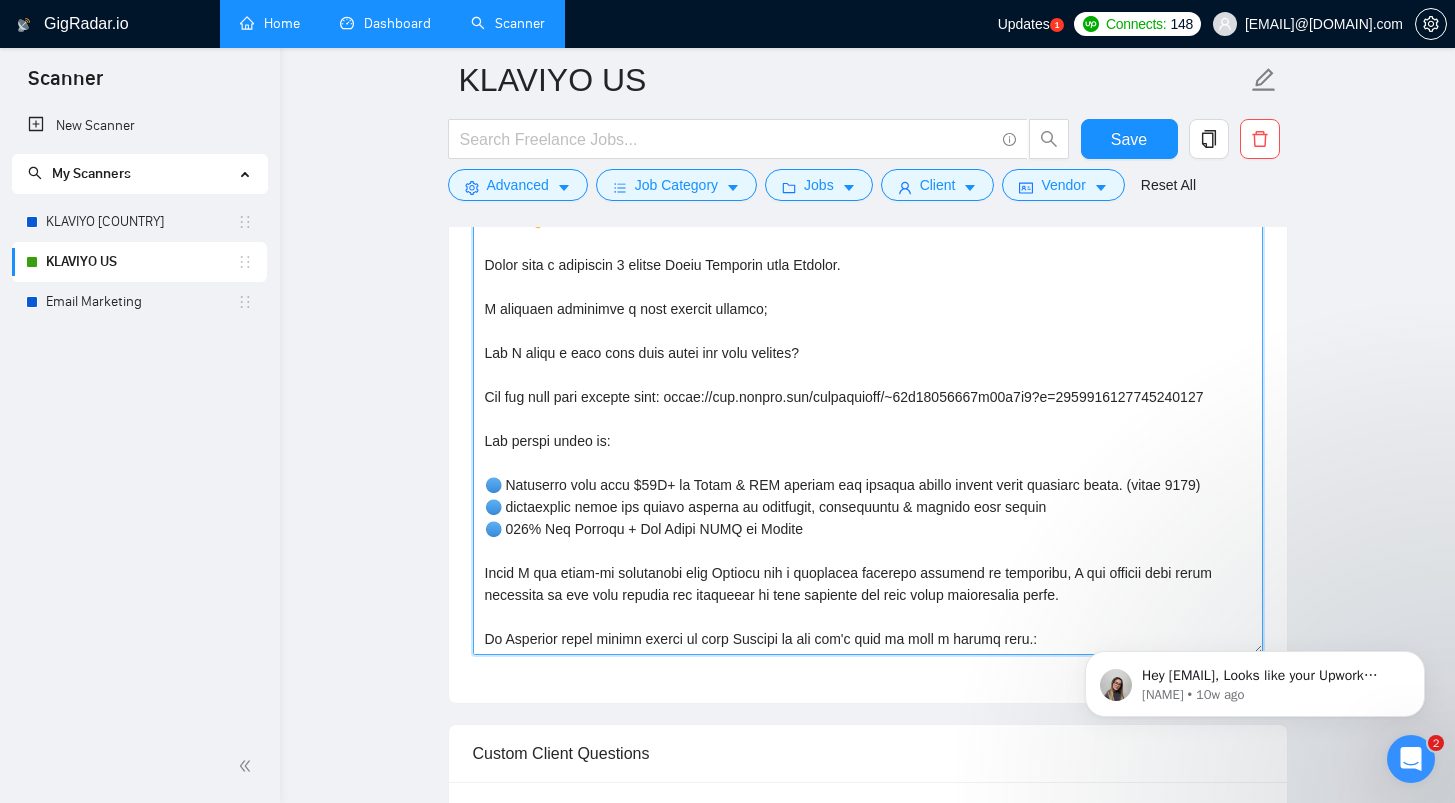 drag, startPoint x: 533, startPoint y: 511, endPoint x: 475, endPoint y: 446, distance: 87.11487 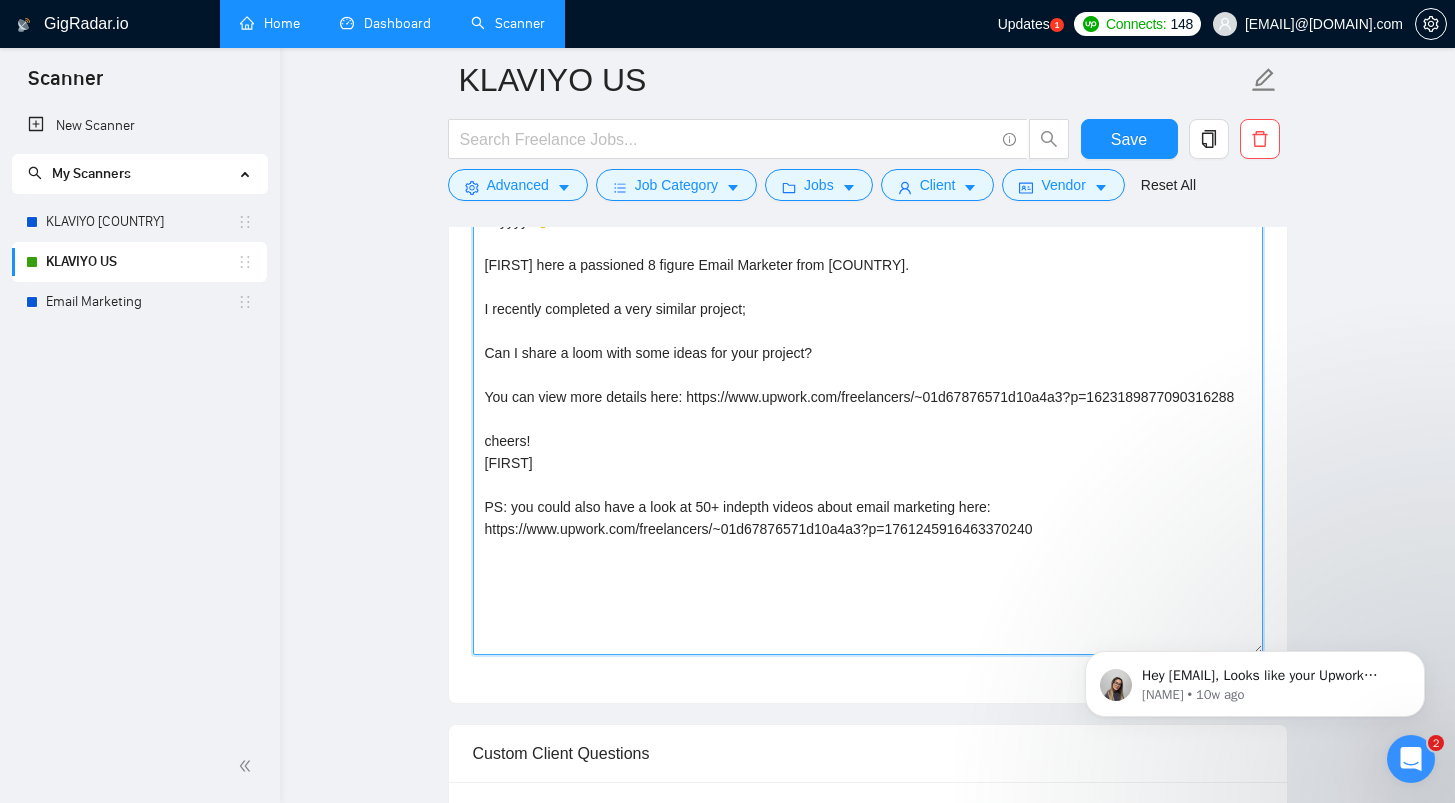 click on "heyyyy 👋
[FIRST] here a passioned 8 figure Email Marketer from [COUNTRY].
I recently completed a very similar project;
Can I share a loom with some ideas for your project?
You can view more details here: https://www.upwork.com/freelancers/~01d67876571d10a4a3?p=1623189877090316288
cheers!
[FIRST]
PS: you could also have a look at 50+ indepth videos about email marketing here: https://www.upwork.com/freelancers/~01d67876571d10a4a3?p=1761245916463370240" at bounding box center (868, 430) 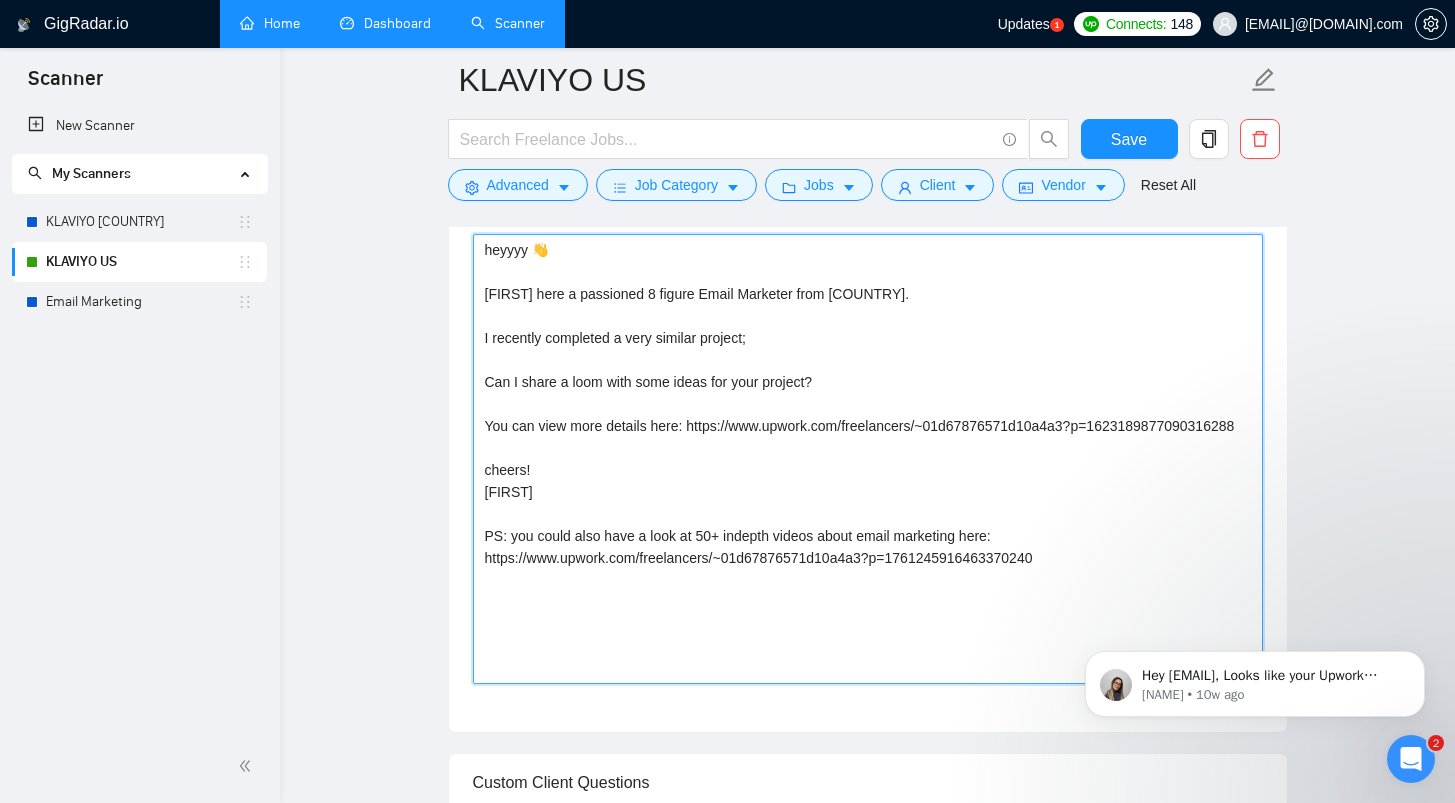scroll, scrollTop: 1401, scrollLeft: 0, axis: vertical 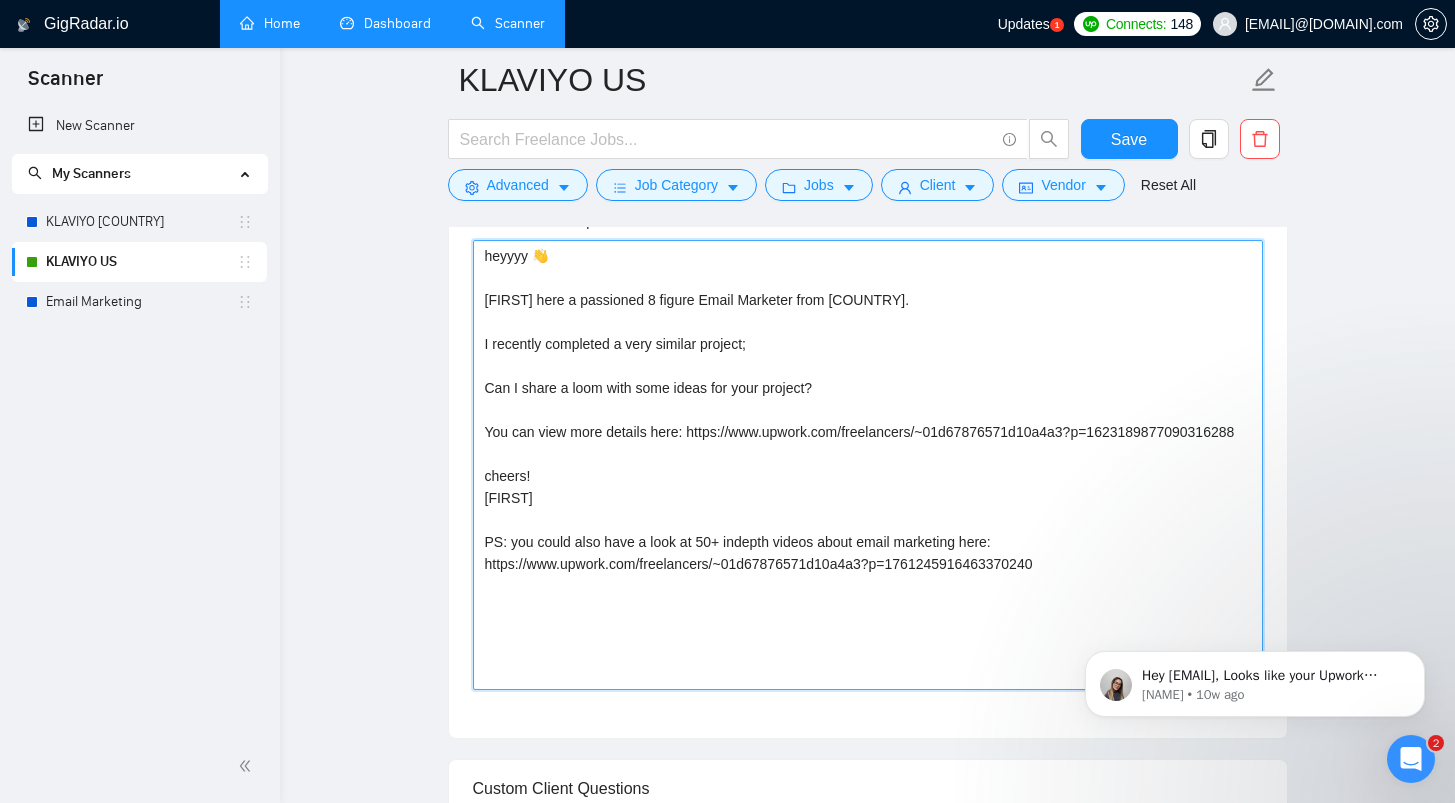 click on "heyyyy 👋
[FIRST] here a passioned 8 figure Email Marketer from [COUNTRY].
I recently completed a very similar project;
Can I share a loom with some ideas for your project?
You can view more details here: https://www.upwork.com/freelancers/~01d67876571d10a4a3?p=1623189877090316288
cheers!
[FIRST]
PS: you could also have a look at 50+ indepth videos about email marketing here: https://www.upwork.com/freelancers/~01d67876571d10a4a3?p=1761245916463370240" at bounding box center (868, 465) 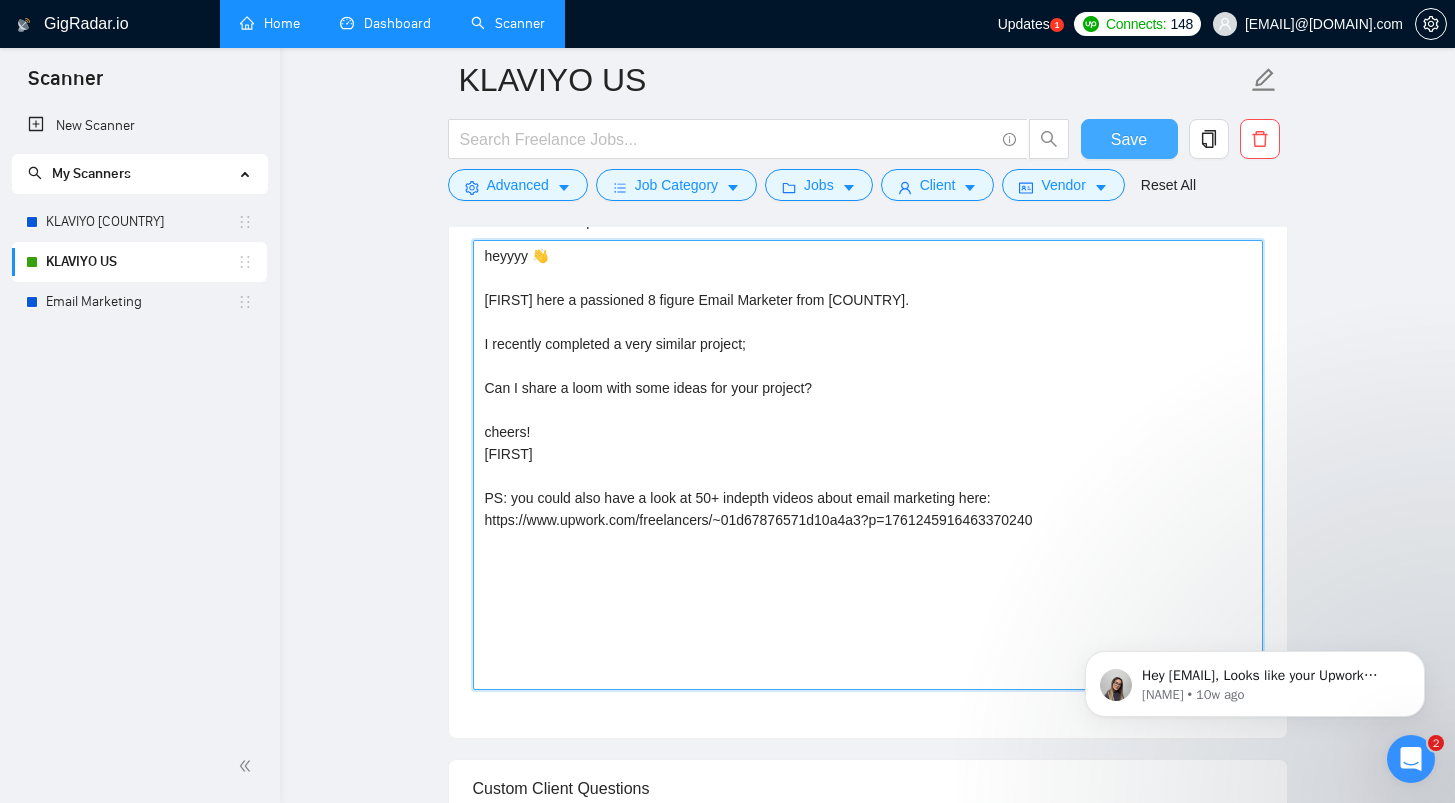 type on "heyyyy 👋
[FIRST] here a passioned 8 figure Email Marketer from [COUNTRY].
I recently completed a very similar project;
Can I share a loom with some ideas for your project?
cheers!
[FIRST]
PS: you could also have a look at 50+ indepth videos about email marketing here: https://www.upwork.com/freelancers/~01d67876571d10a4a3?p=1761245916463370240" 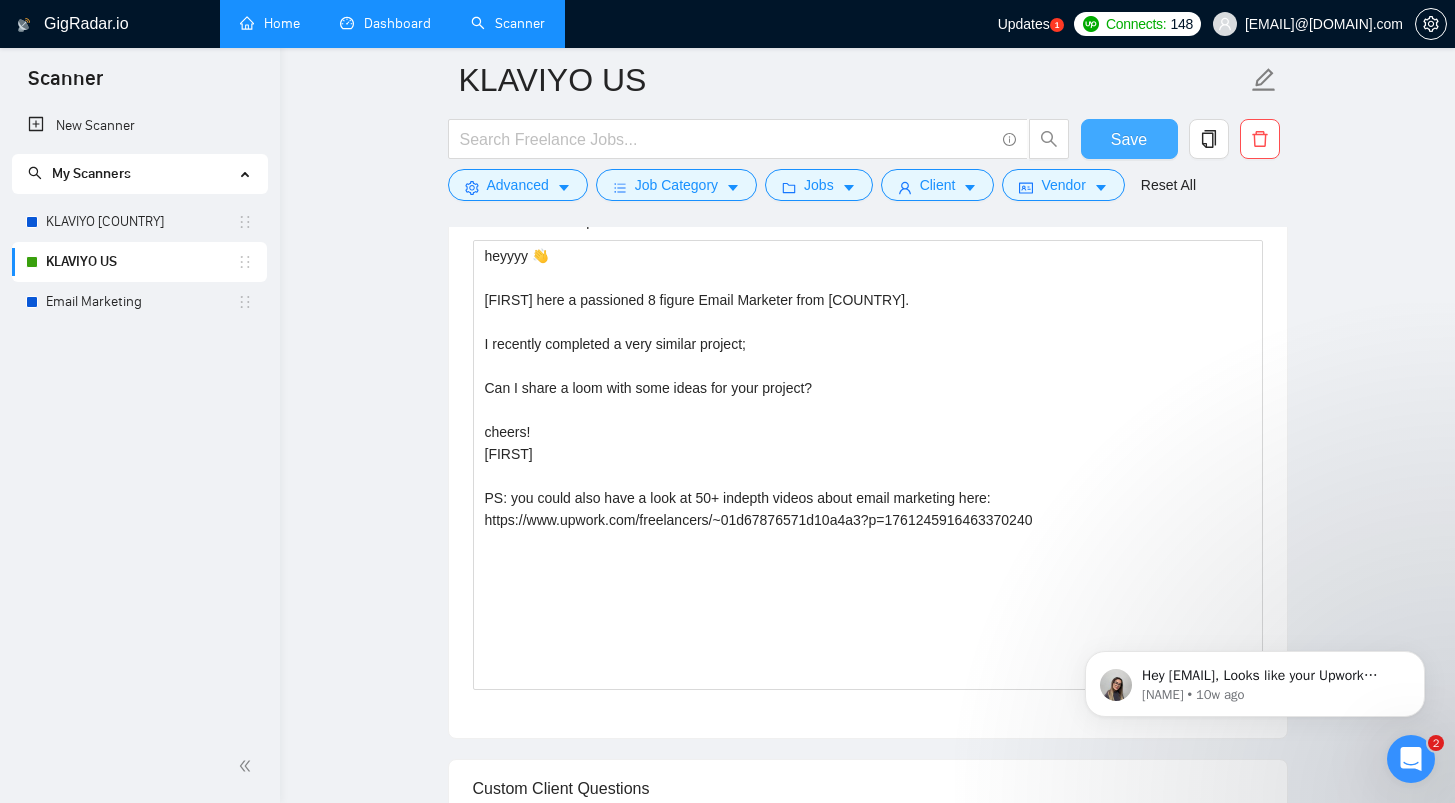 click on "Save" at bounding box center [1129, 139] 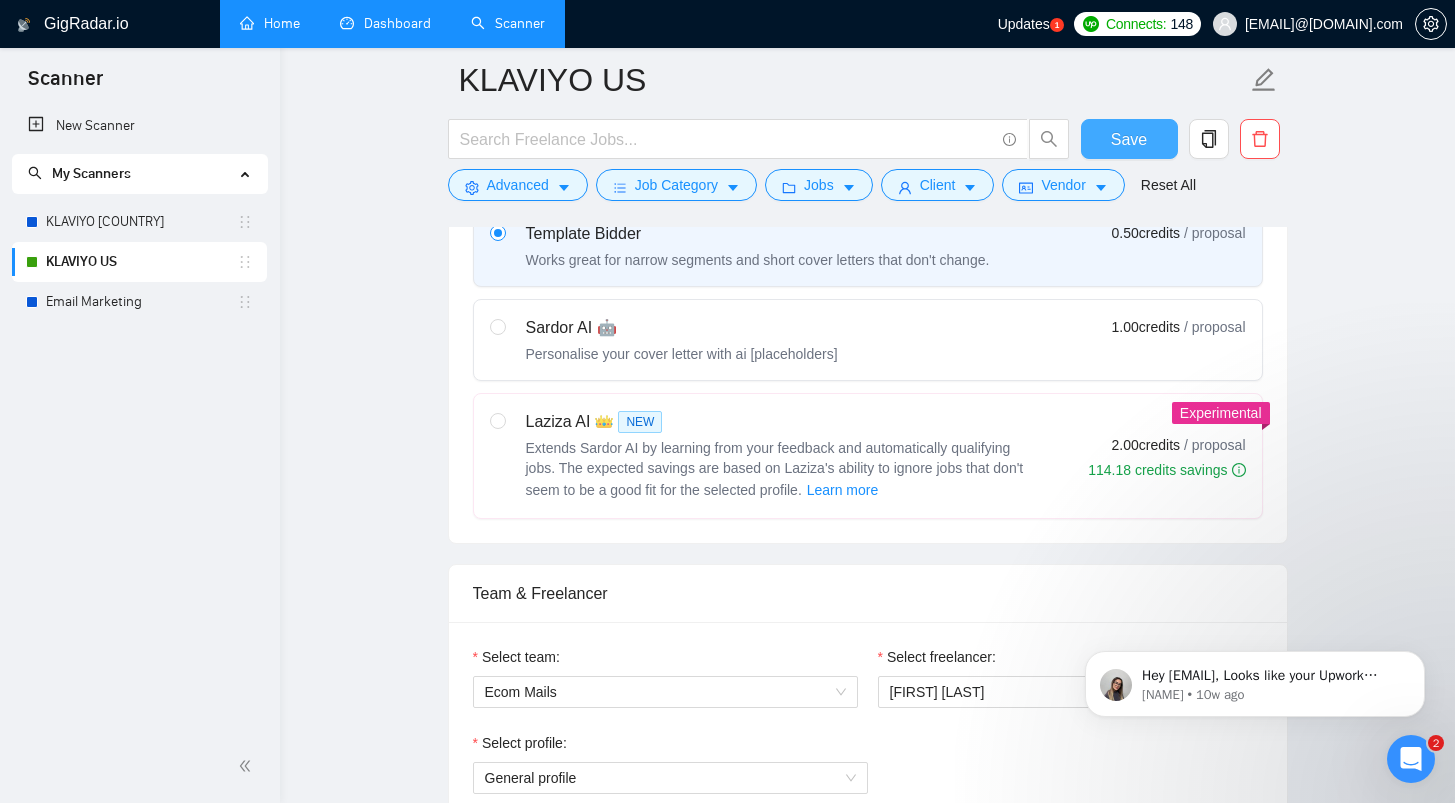 scroll, scrollTop: 601, scrollLeft: 0, axis: vertical 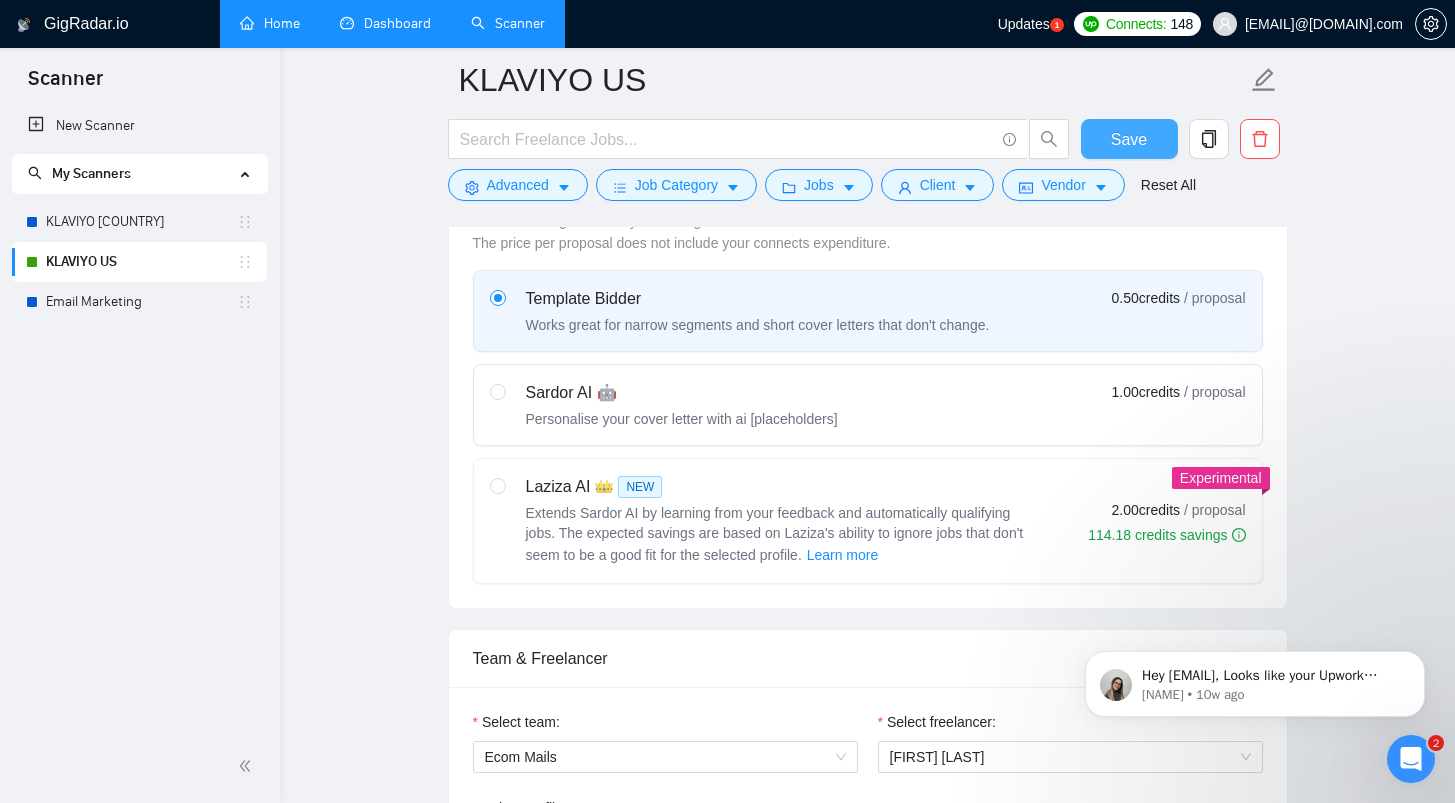 click on "Save" at bounding box center (1129, 139) 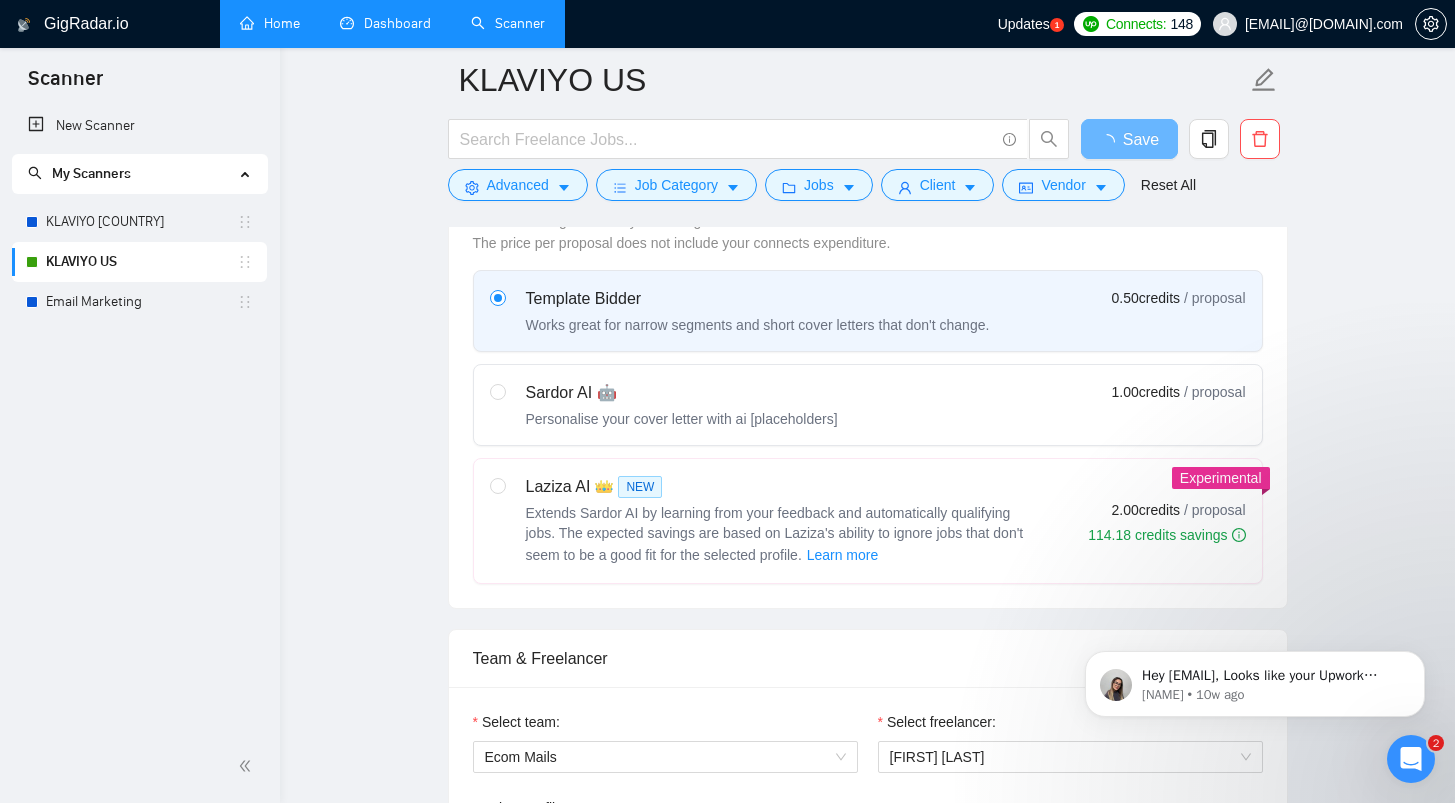 click at bounding box center (1411, 759) 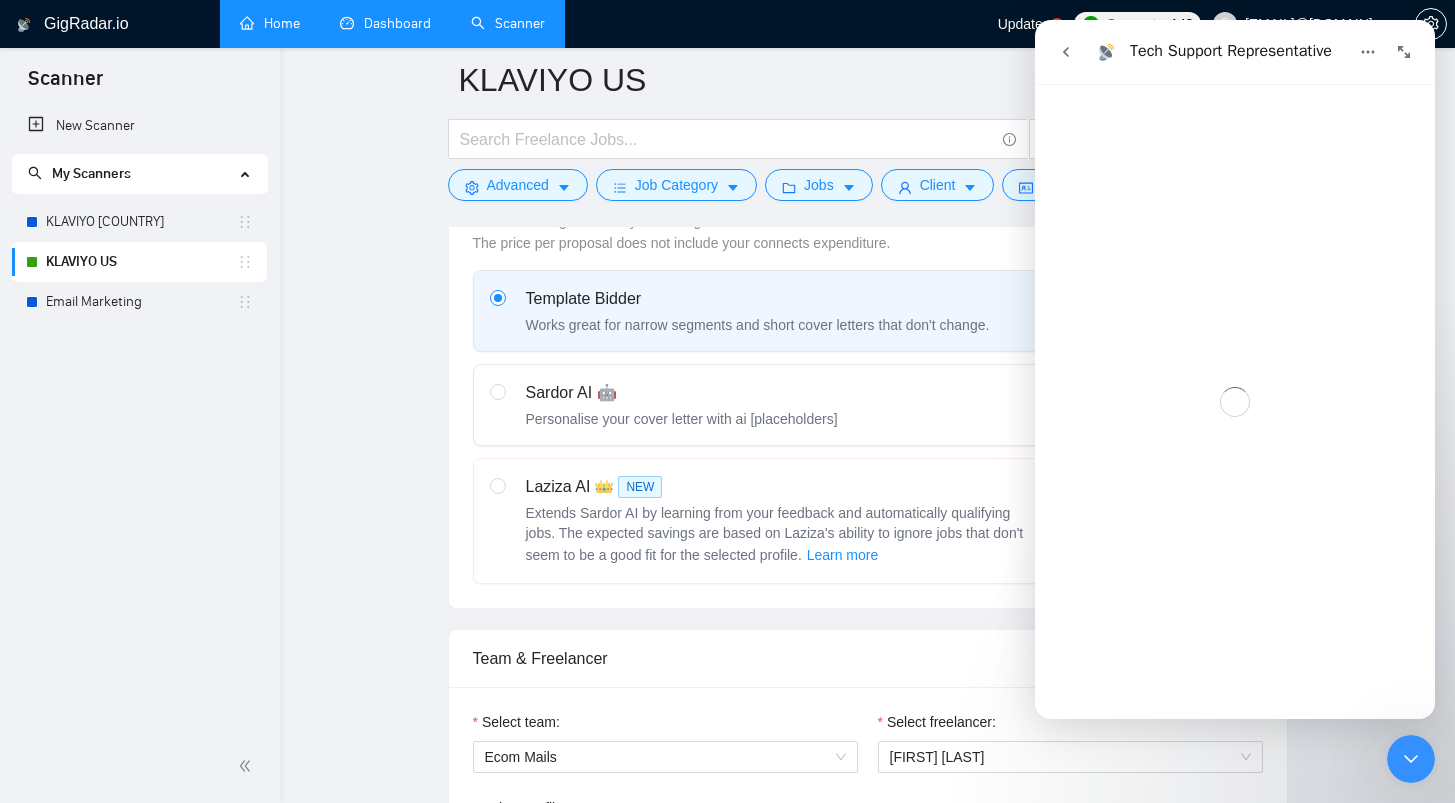 click 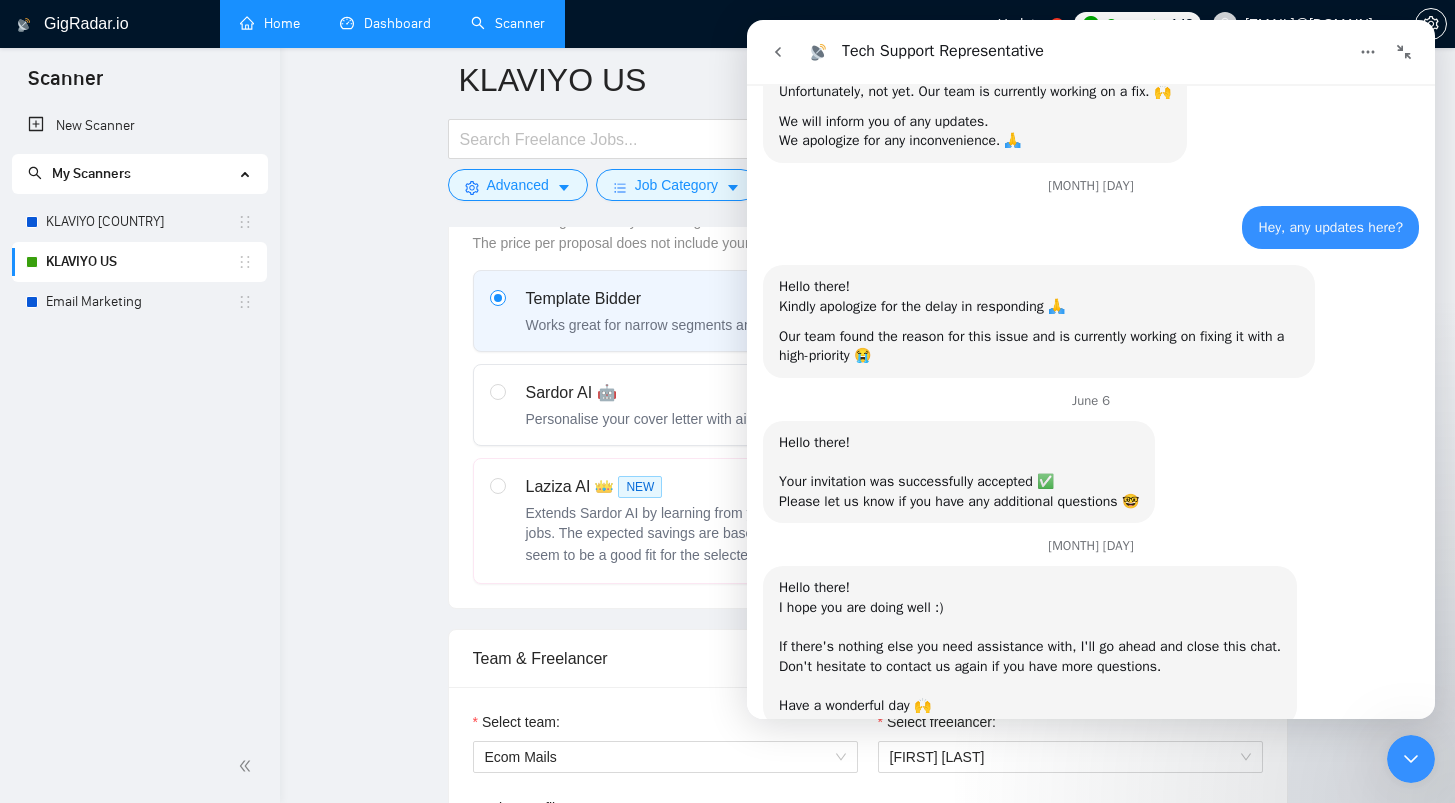 scroll, scrollTop: 3254, scrollLeft: 0, axis: vertical 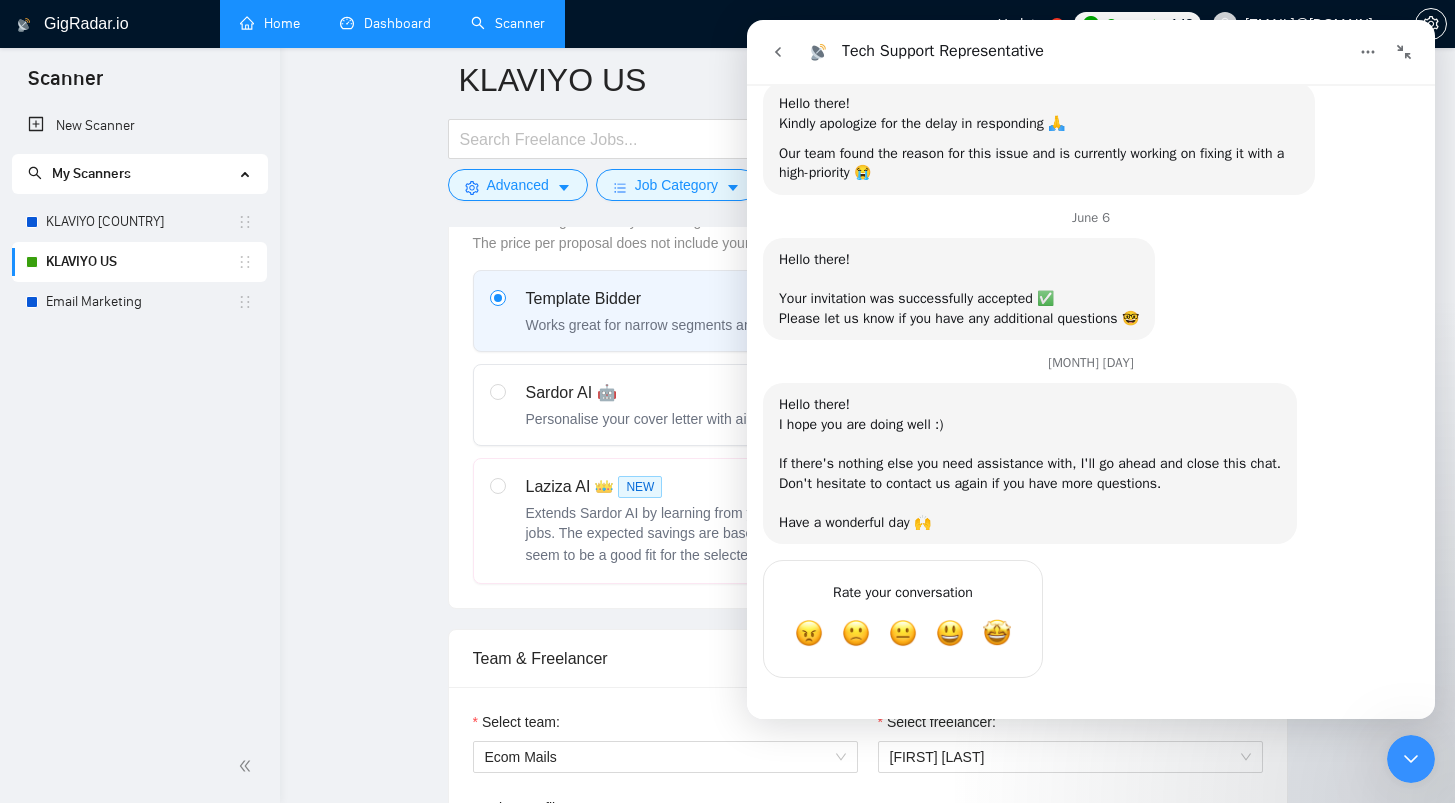 click 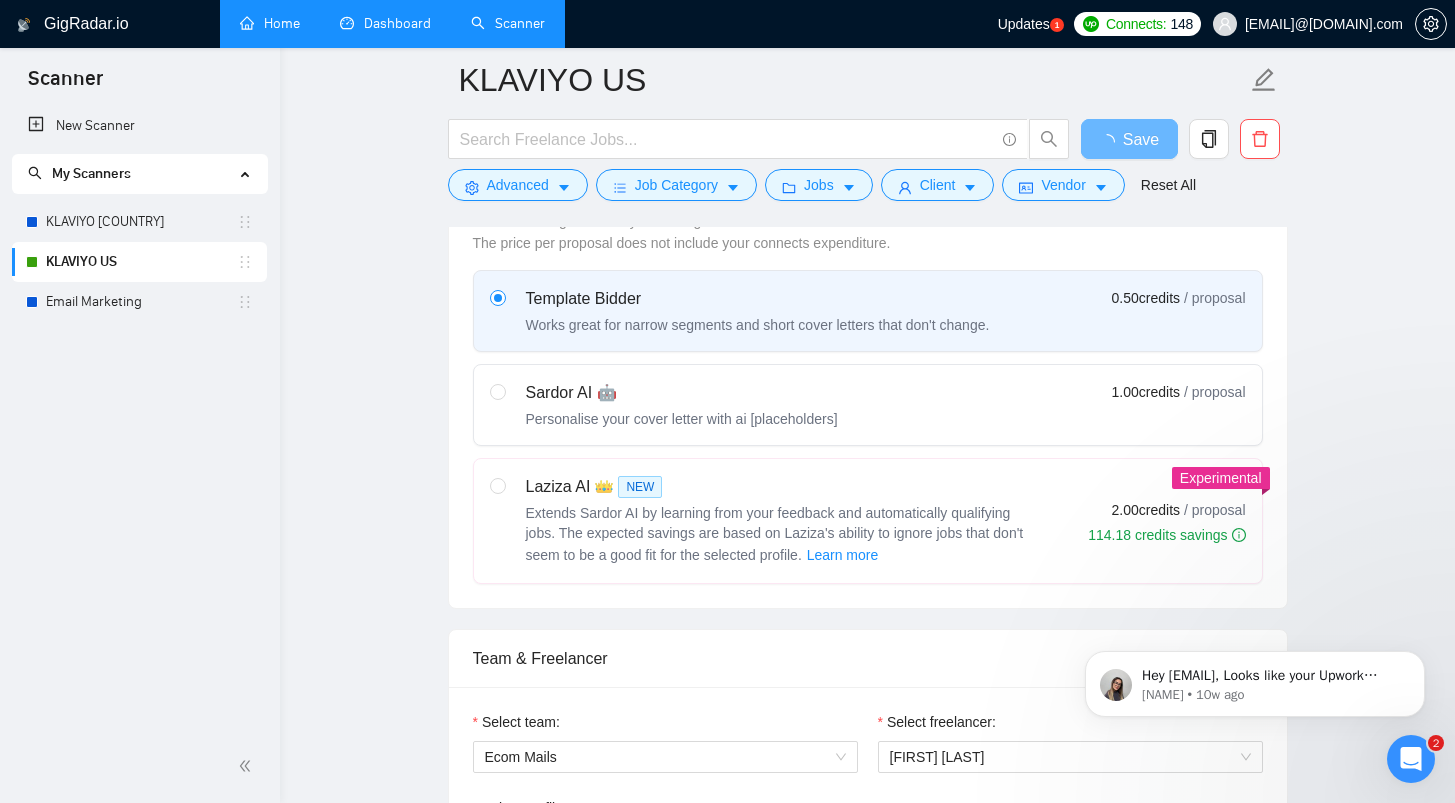 scroll, scrollTop: 0, scrollLeft: 0, axis: both 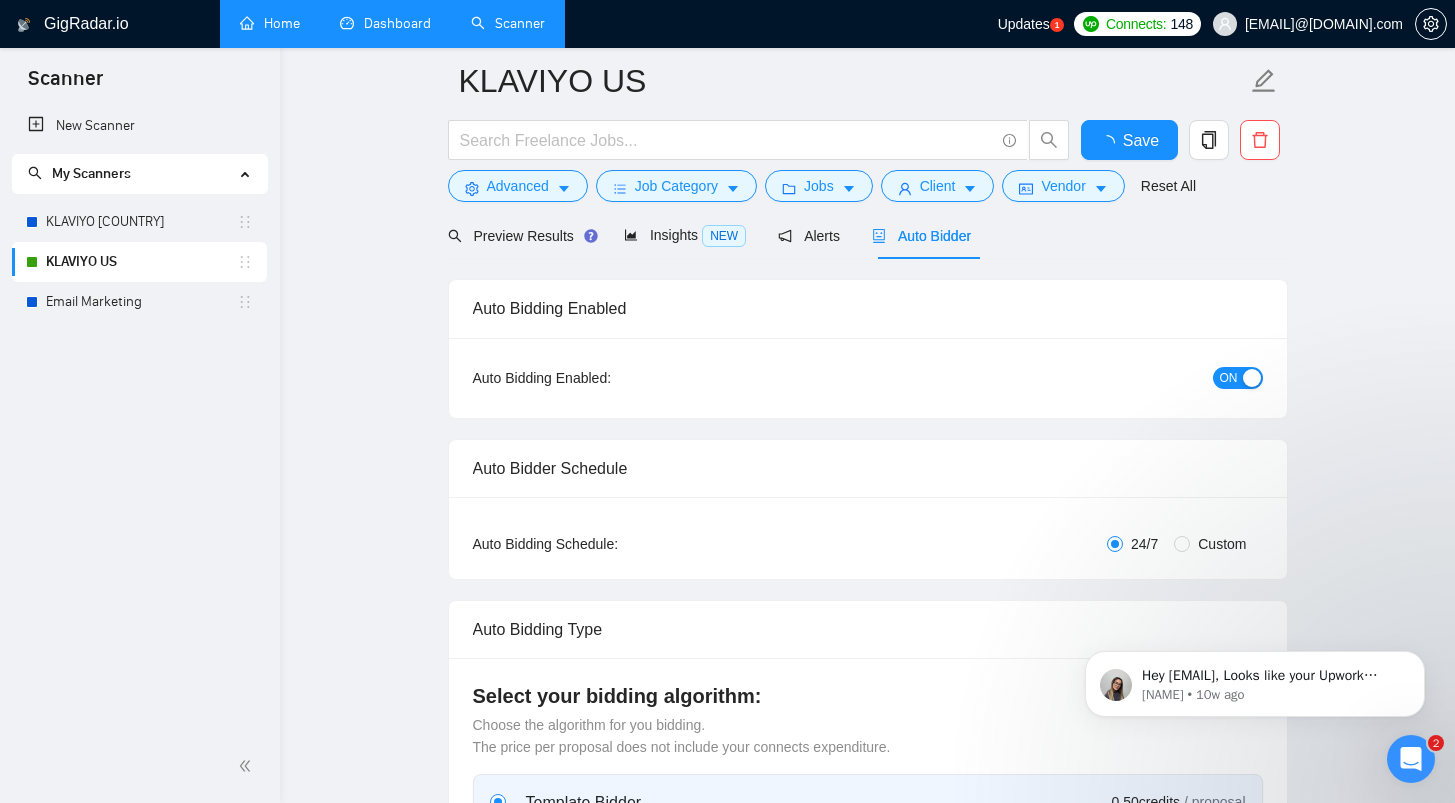 type 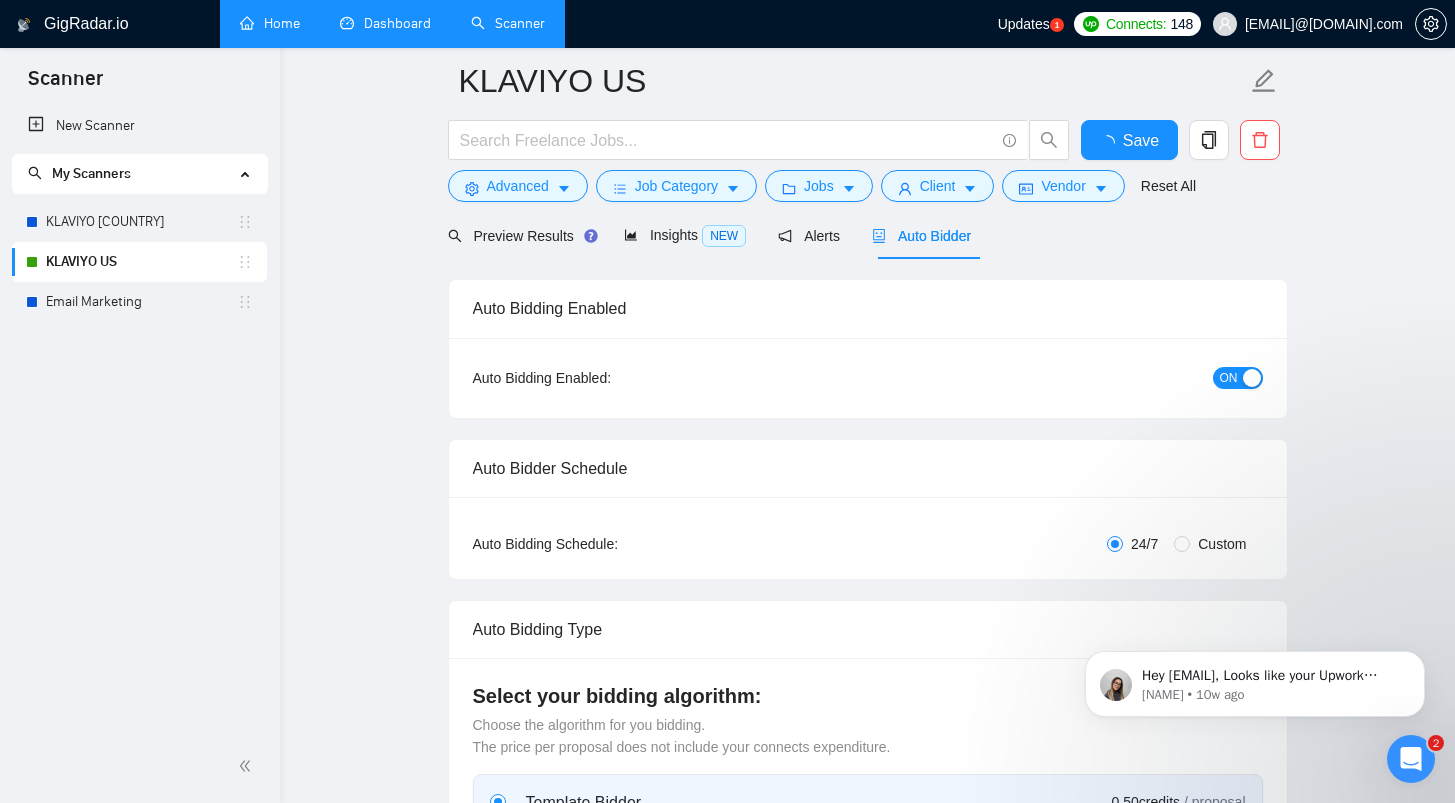 checkbox on "true" 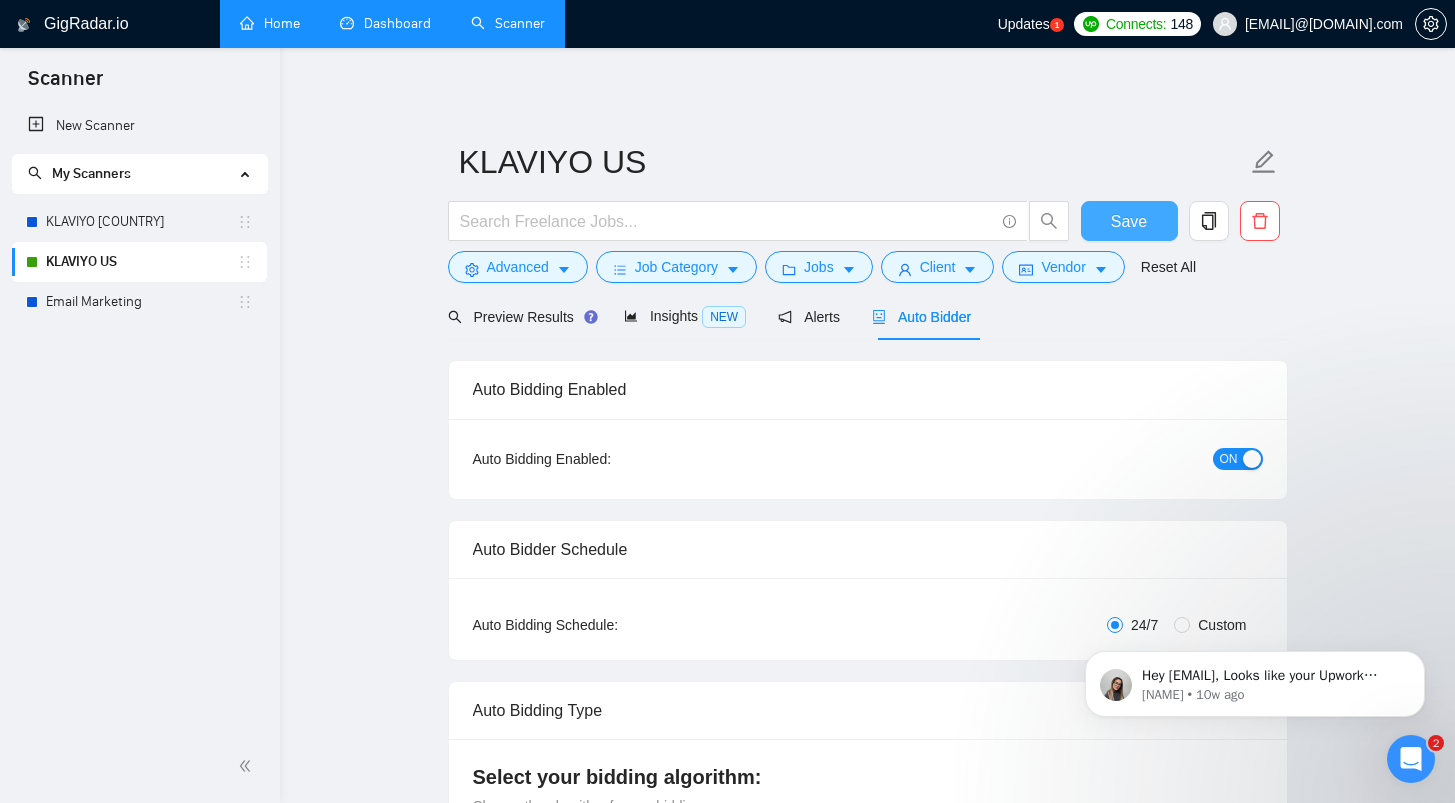 click on "Save" at bounding box center (1129, 221) 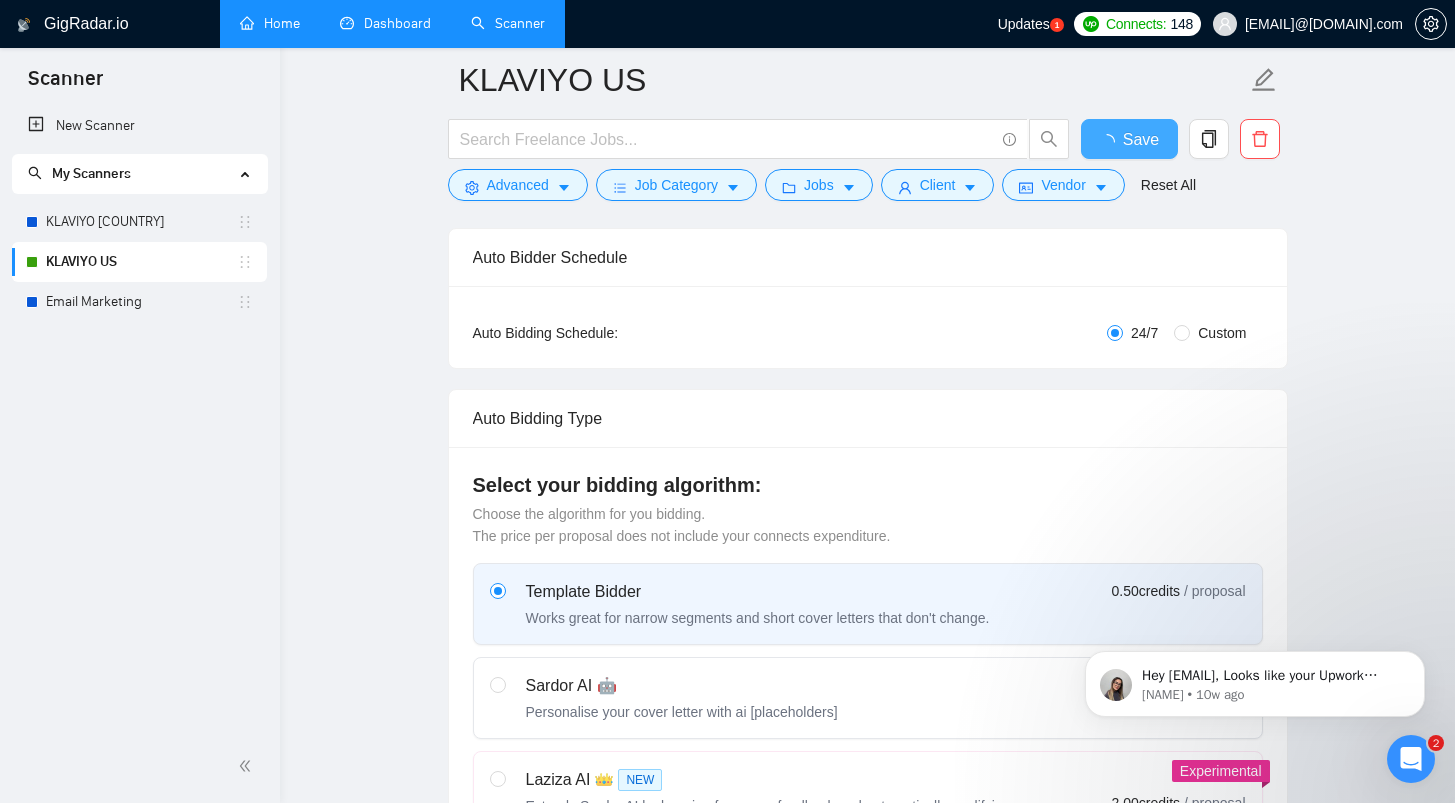 type 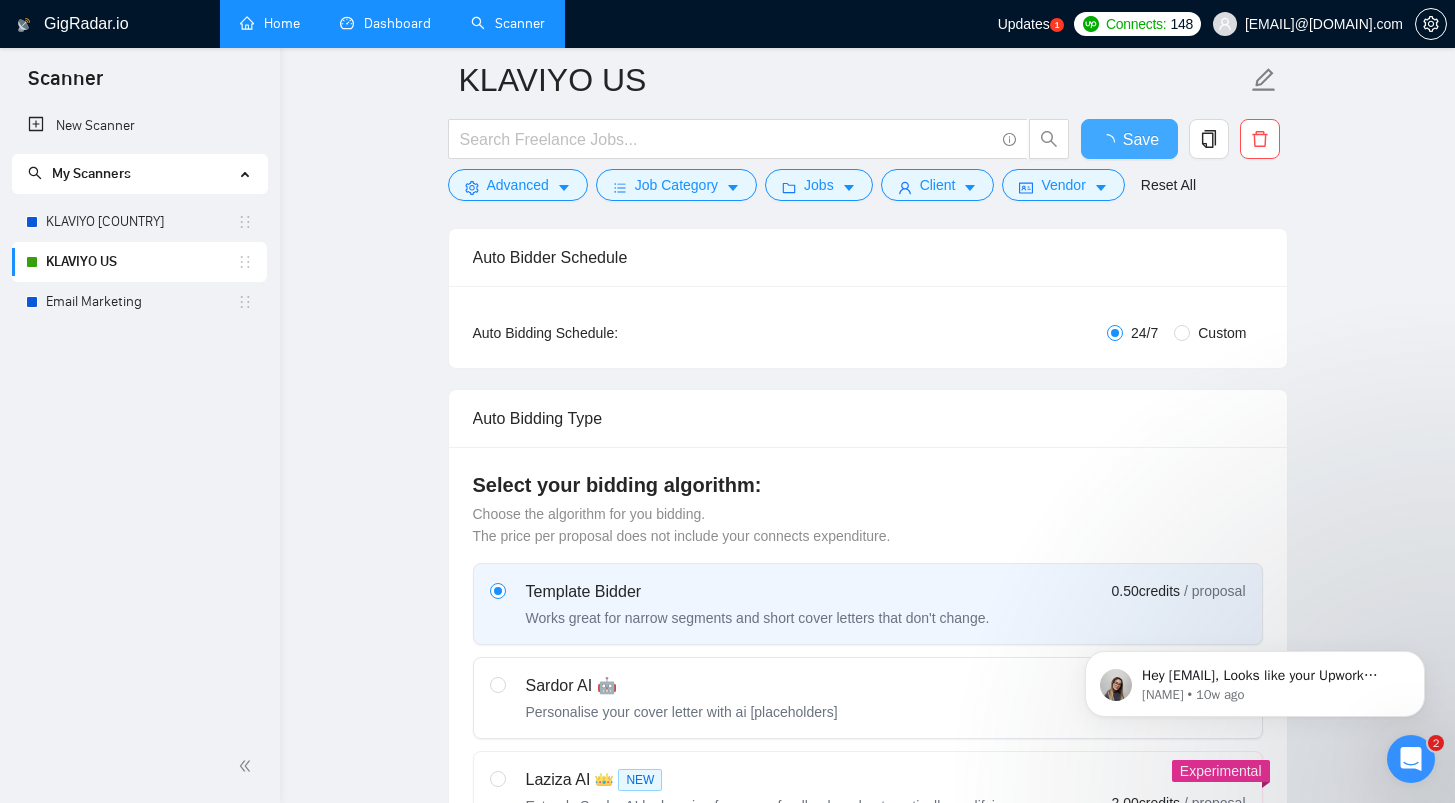 checkbox on "true" 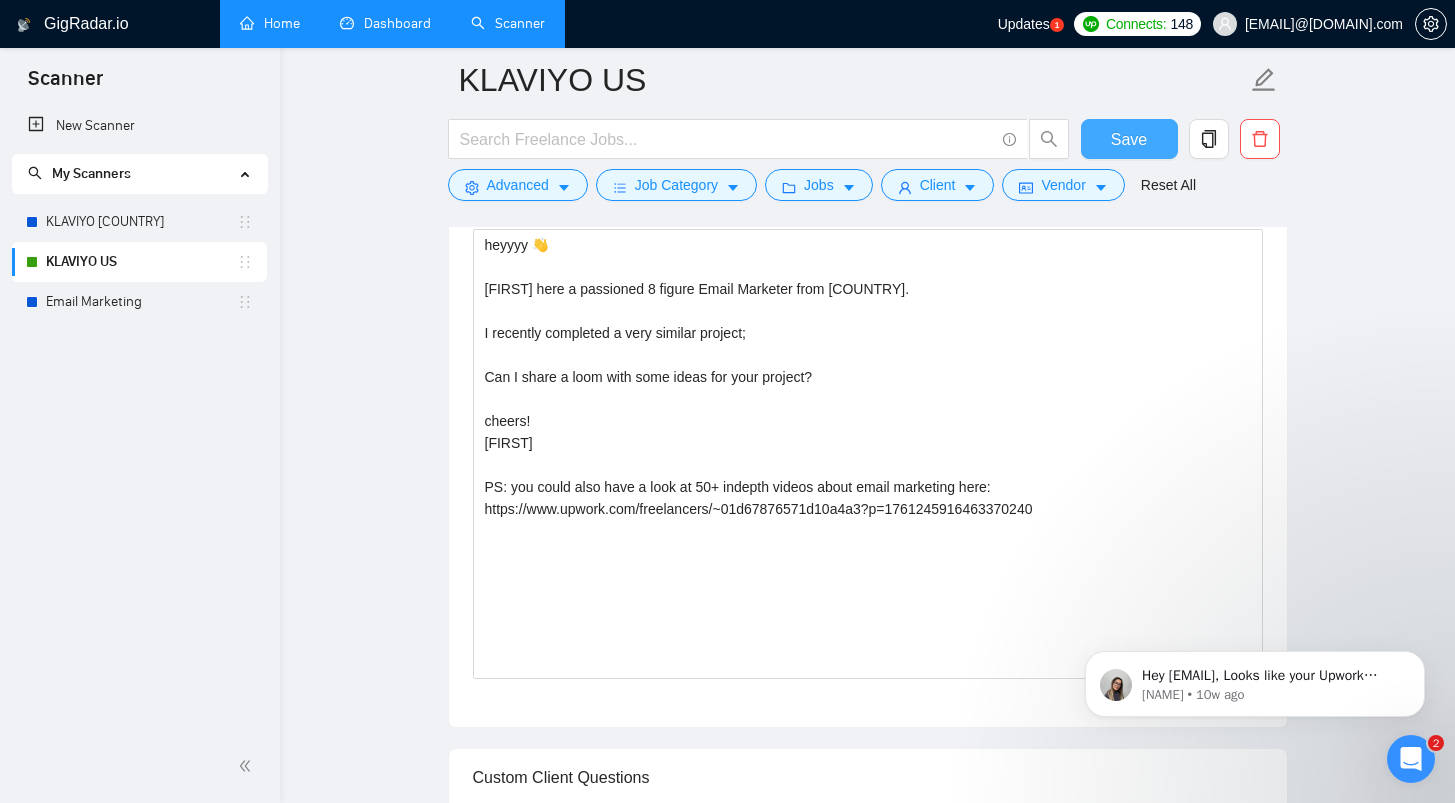 scroll, scrollTop: 1368, scrollLeft: 0, axis: vertical 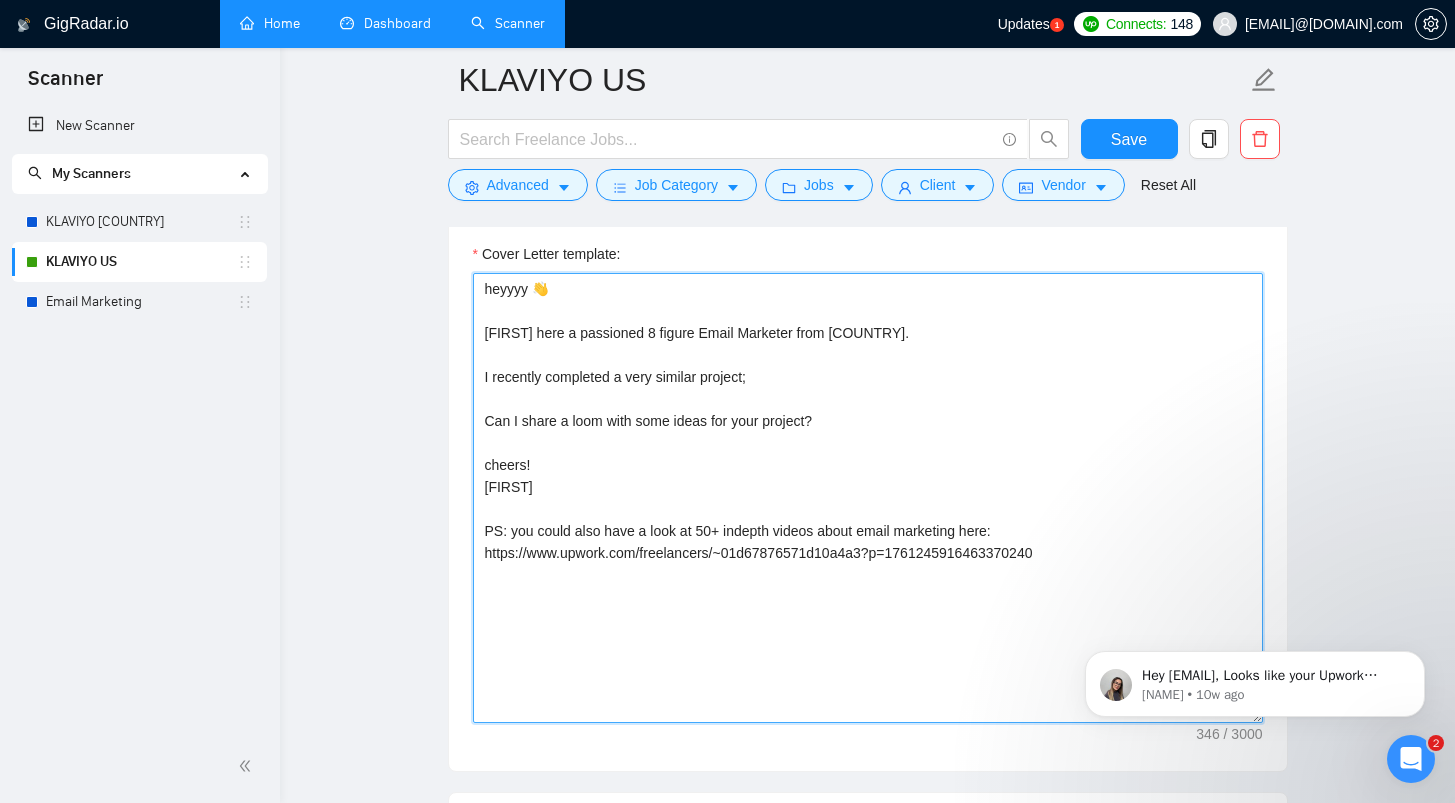 drag, startPoint x: 492, startPoint y: 383, endPoint x: 548, endPoint y: 379, distance: 56.142673 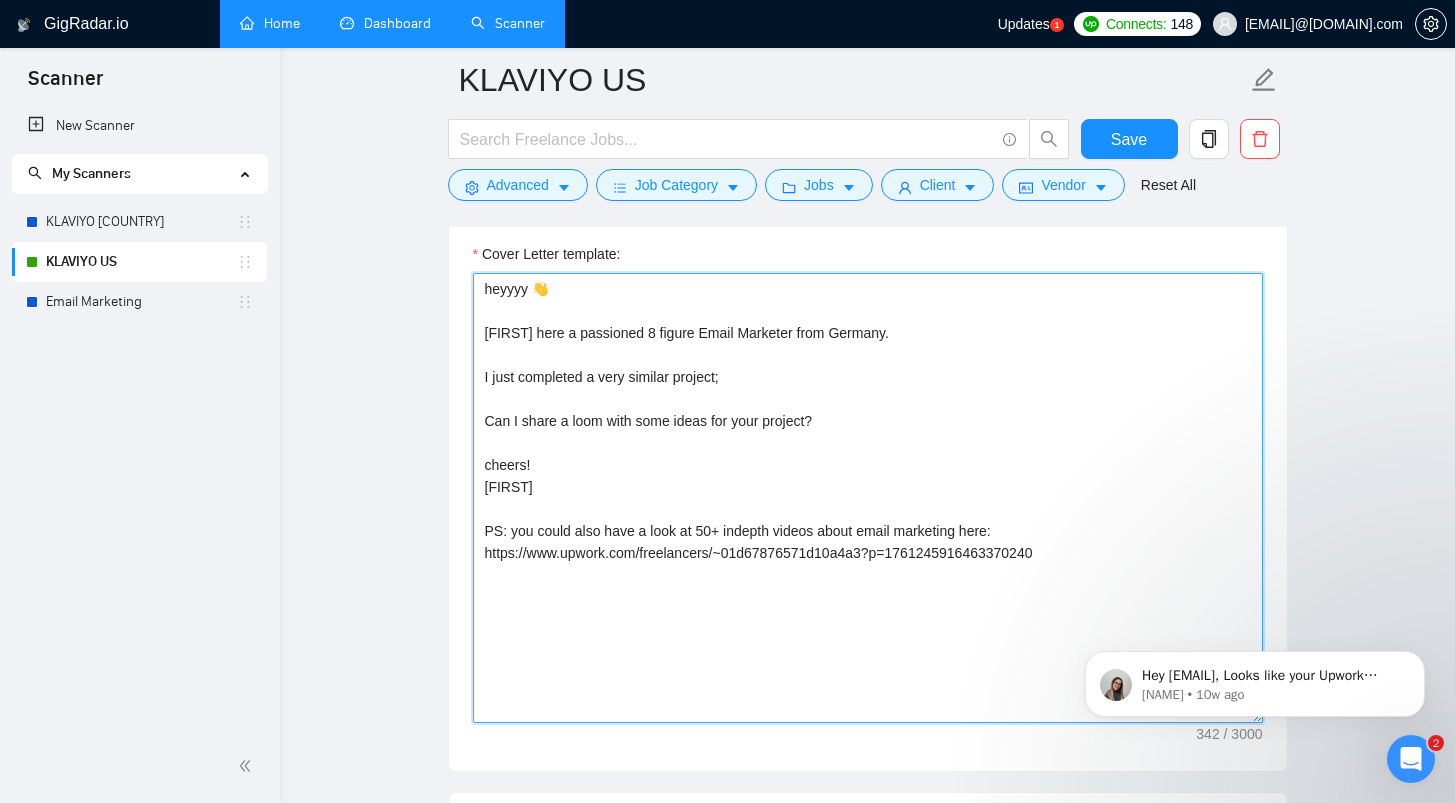 click on "heyyyy 👋
[FIRST] here a passioned 8 figure Email Marketer from Germany.
I just completed a very similar project;
Can I share a loom with some ideas for your project?
cheers!
[FIRST]
PS: you could also have a look at 50+ indepth videos about email marketing here: https://www.upwork.com/freelancers/~01d67876571d10a4a3?p=1761245916463370240" at bounding box center [868, 498] 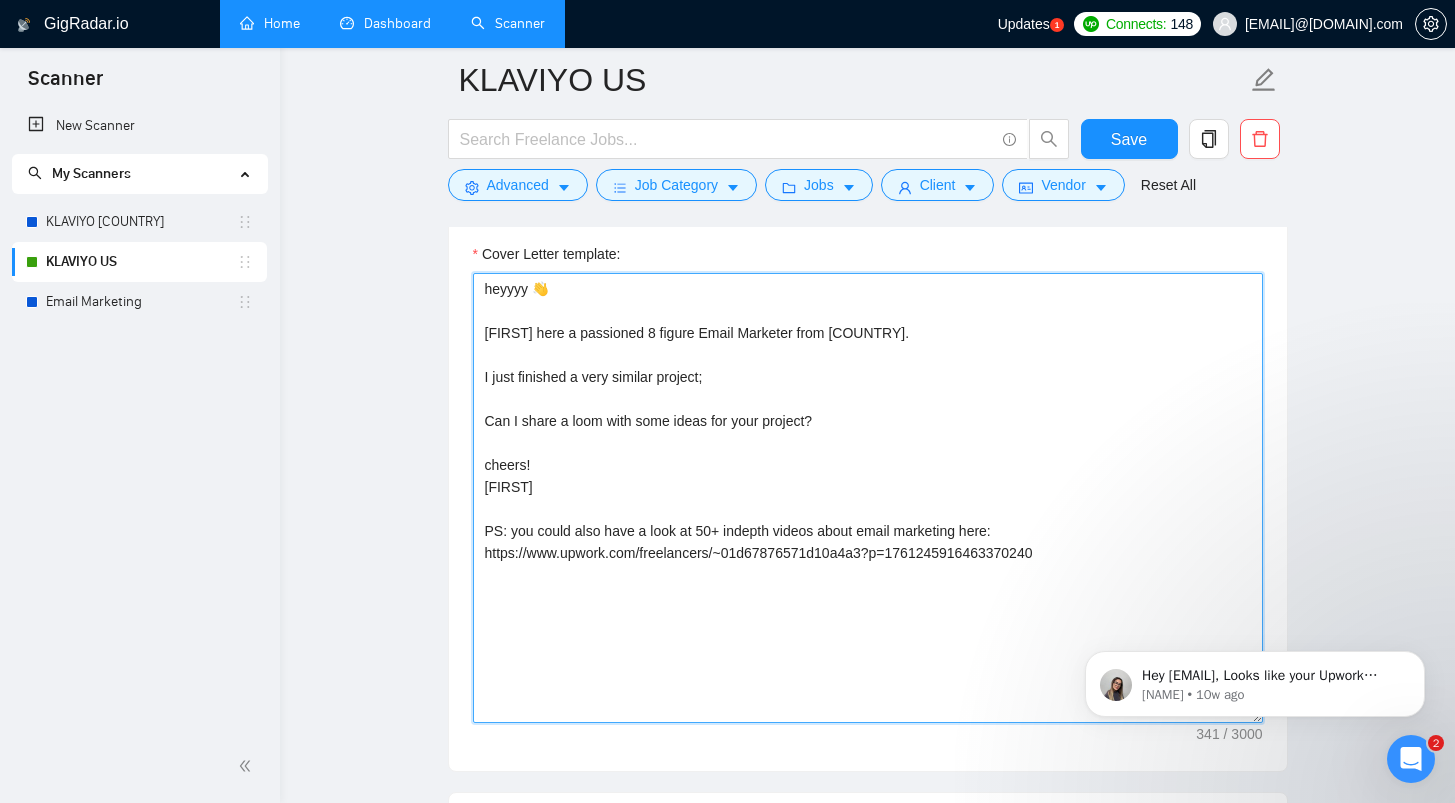 click on "heyyyy 👋
[FIRST] here a passioned 8 figure Email Marketer from [COUNTRY].
I just finished a very similar project;
Can I share a loom with some ideas for your project?
cheers!
[FIRST]
PS: you could also have a look at 50+ indepth videos about email marketing here: https://www.upwork.com/freelancers/~01d67876571d10a4a3?p=1761245916463370240" at bounding box center (868, 498) 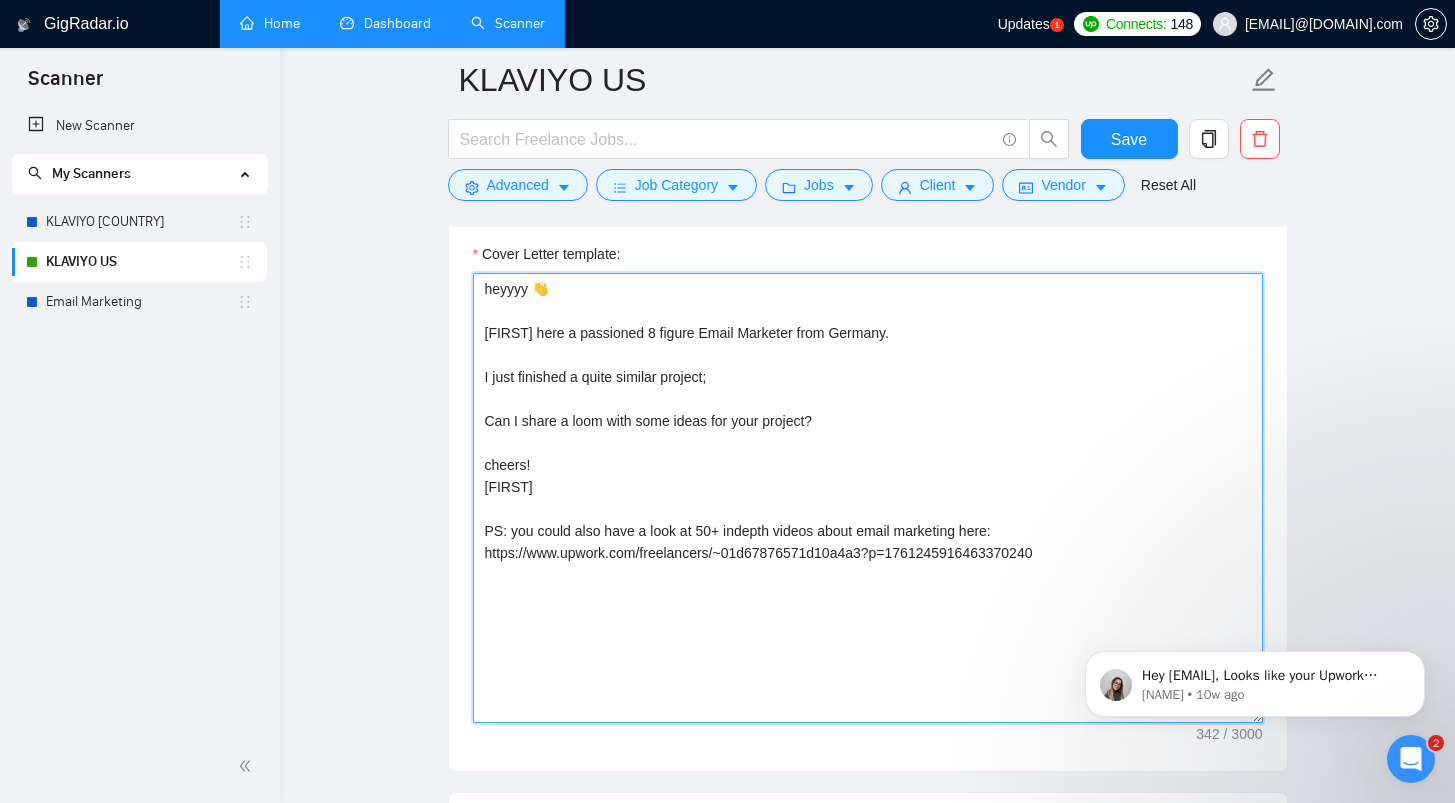 click on "heyyyy 👋
[FIRST] here a passioned 8 figure Email Marketer from Germany.
I just finished a quite similar project;
Can I share a loom with some ideas for your project?
cheers!
[FIRST]
PS: you could also have a look at 50+ indepth videos about email marketing here: https://www.upwork.com/freelancers/~01d67876571d10a4a3?p=1761245916463370240" at bounding box center [868, 498] 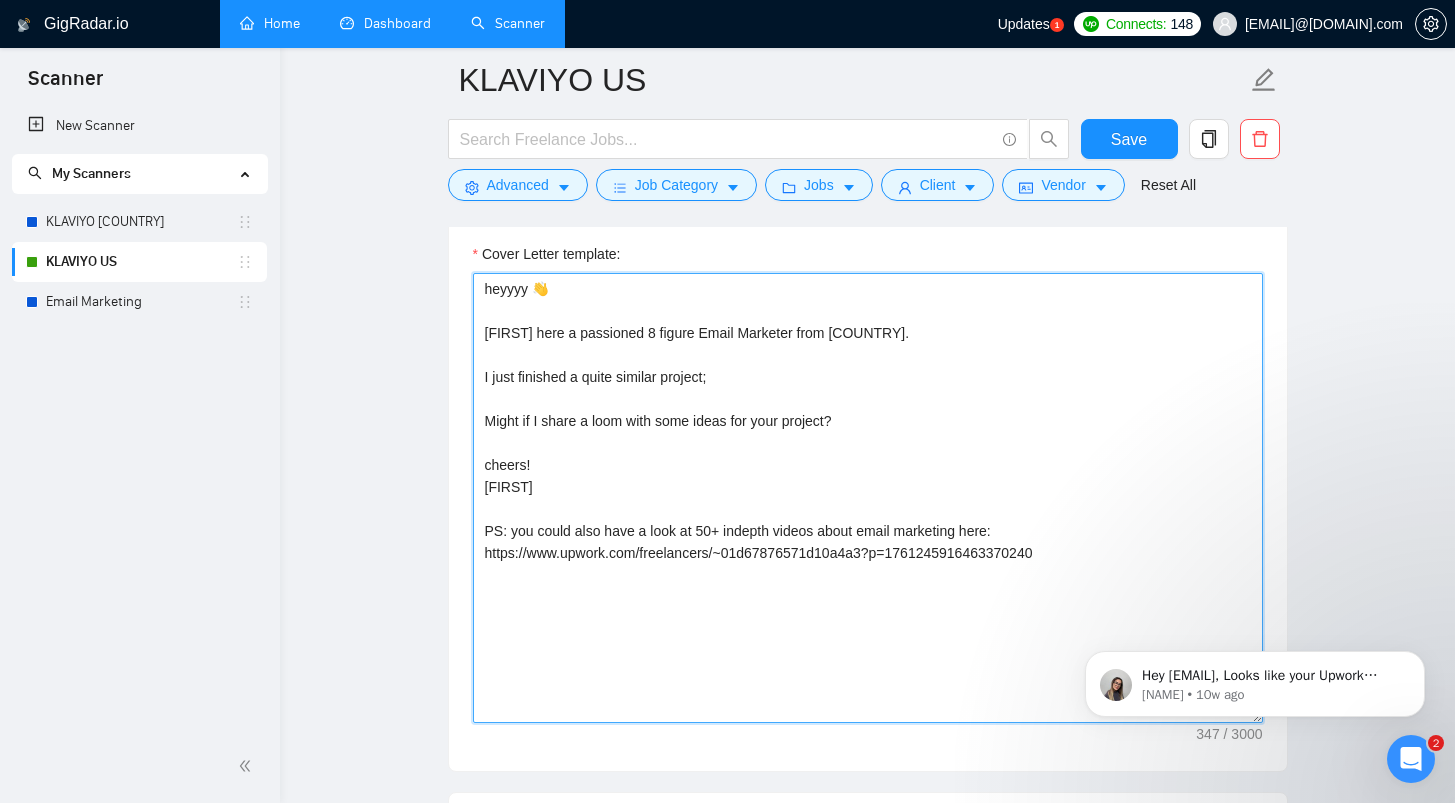 click on "heyyyy 👋
[FIRST] here a passioned 8 figure Email Marketer from [COUNTRY].
I just finished a quite similar project;
Might if I share a loom with some ideas for your project?
cheers!
[FIRST]
PS: you could also have a look at 50+ indepth videos about email marketing here: https://www.upwork.com/freelancers/~01d67876571d10a4a3?p=1761245916463370240" at bounding box center (868, 498) 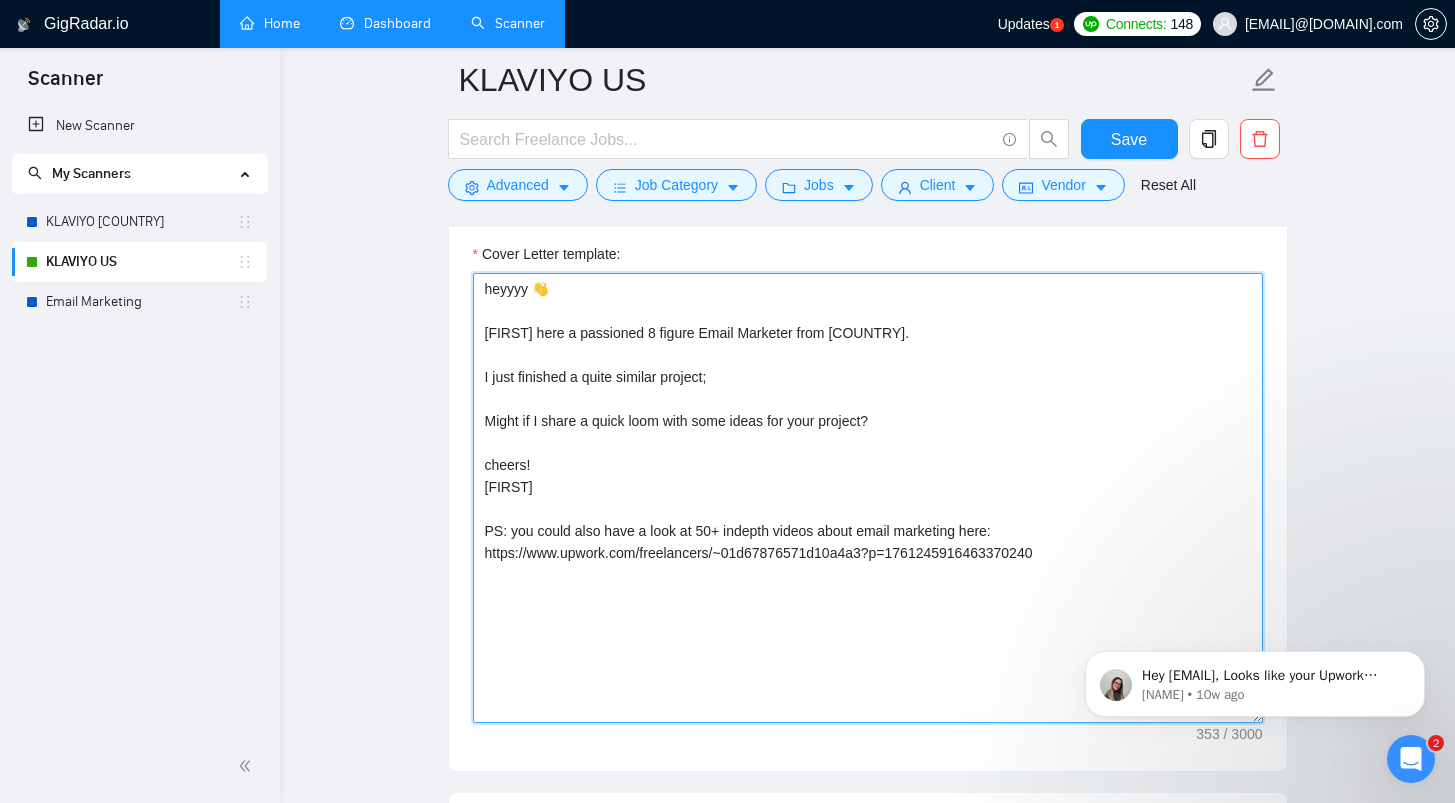click on "heyyyy 👋
[FIRST] here a passioned 8 figure Email Marketer from [COUNTRY].
I just finished a quite similar project;
Might if I share a quick loom with some ideas for your project?
cheers!
[FIRST]
PS: you could also have a look at 50+ indepth videos about email marketing here: https://www.upwork.com/freelancers/~01d67876571d10a4a3?p=1761245916463370240" at bounding box center [868, 498] 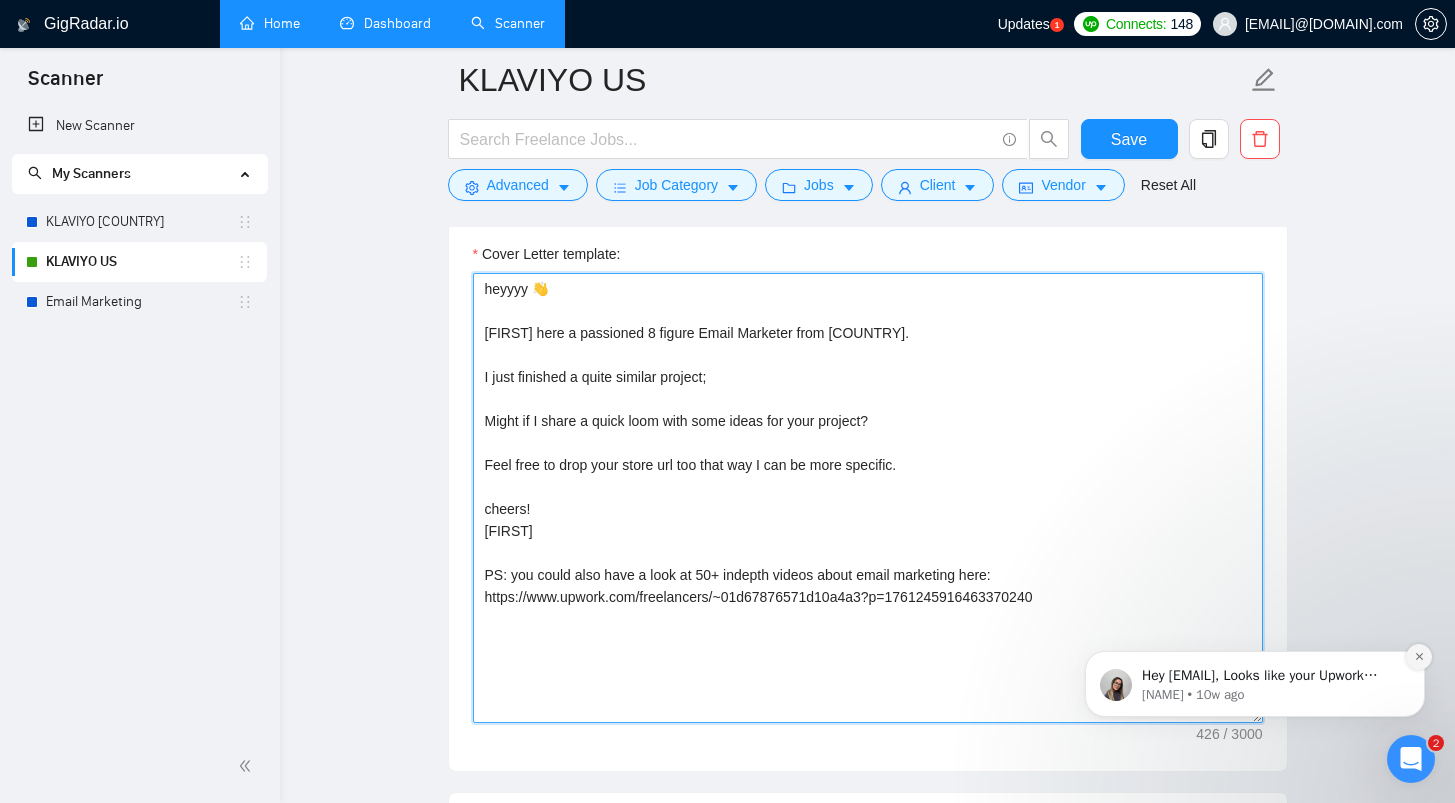 type on "heyyyy 👋
[FIRST] here a passioned 8 figure Email Marketer from [COUNTRY].
I just finished a quite similar project;
Might if I share a quick loom with some ideas for your project?
Feel free to drop your store url too that way I can be more specific.
cheers!
[FIRST]
PS: you could also have a look at 50+ indepth videos about email marketing here: https://www.upwork.com/freelancers/~01d67876571d10a4a3?p=1761245916463370240" 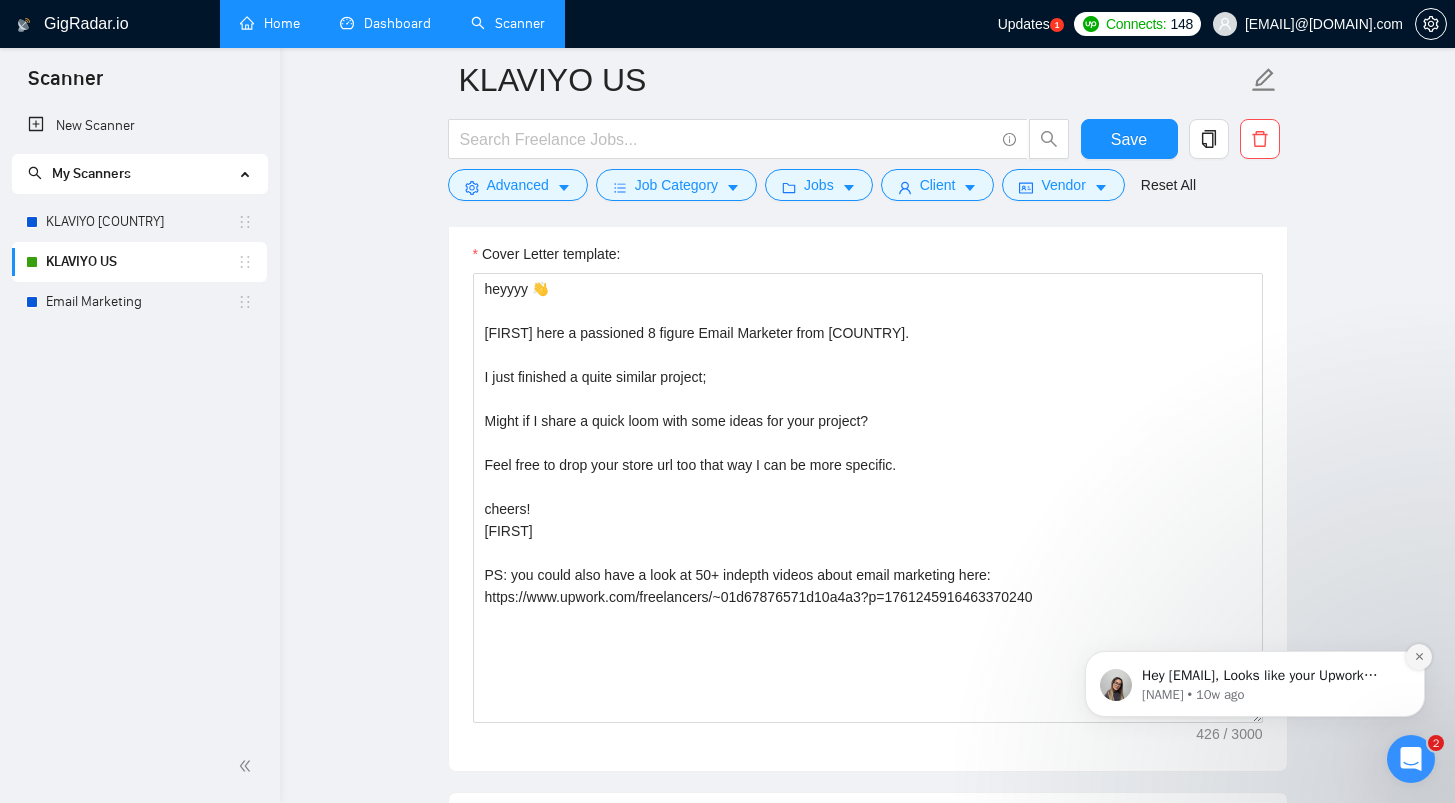 click 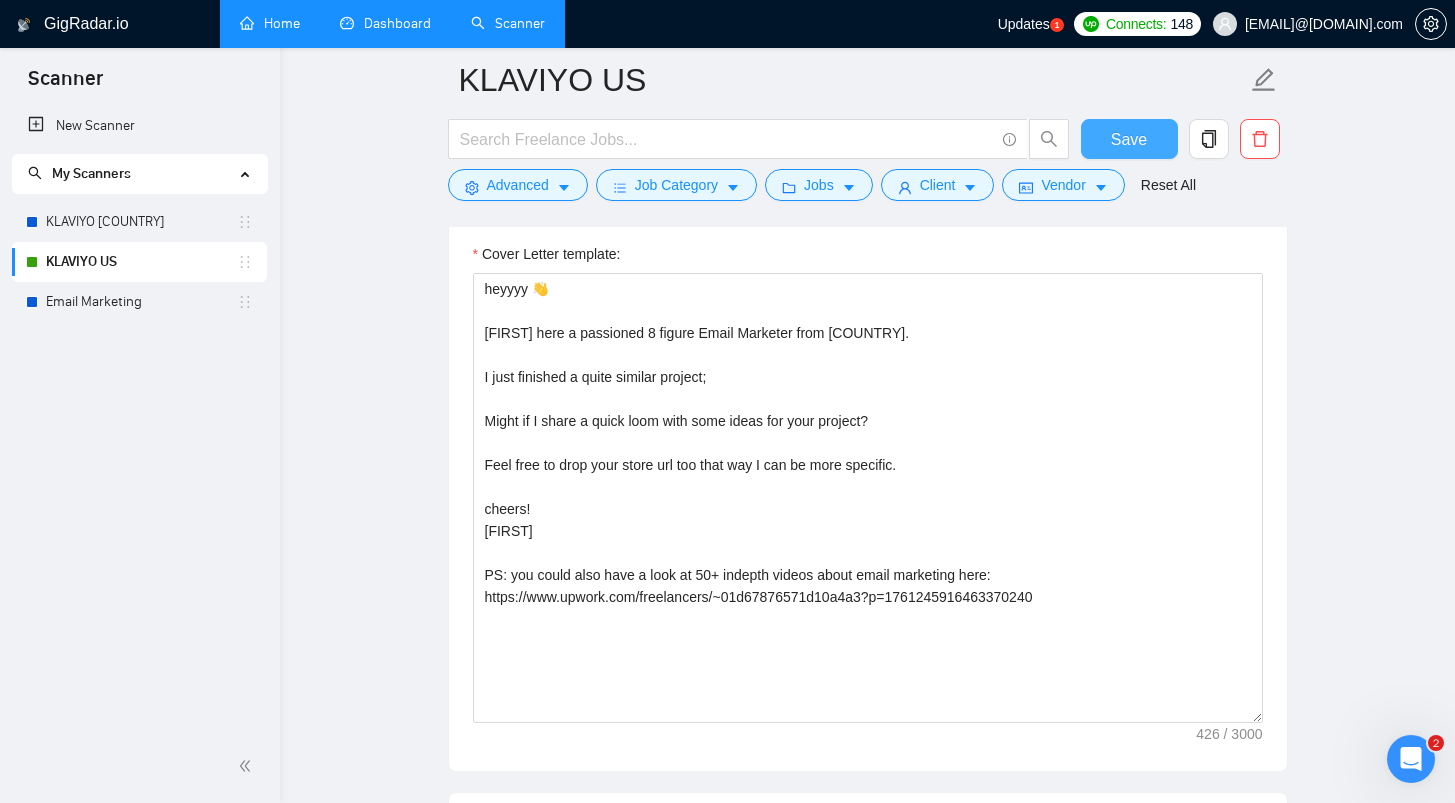 click on "Save" at bounding box center (1129, 139) 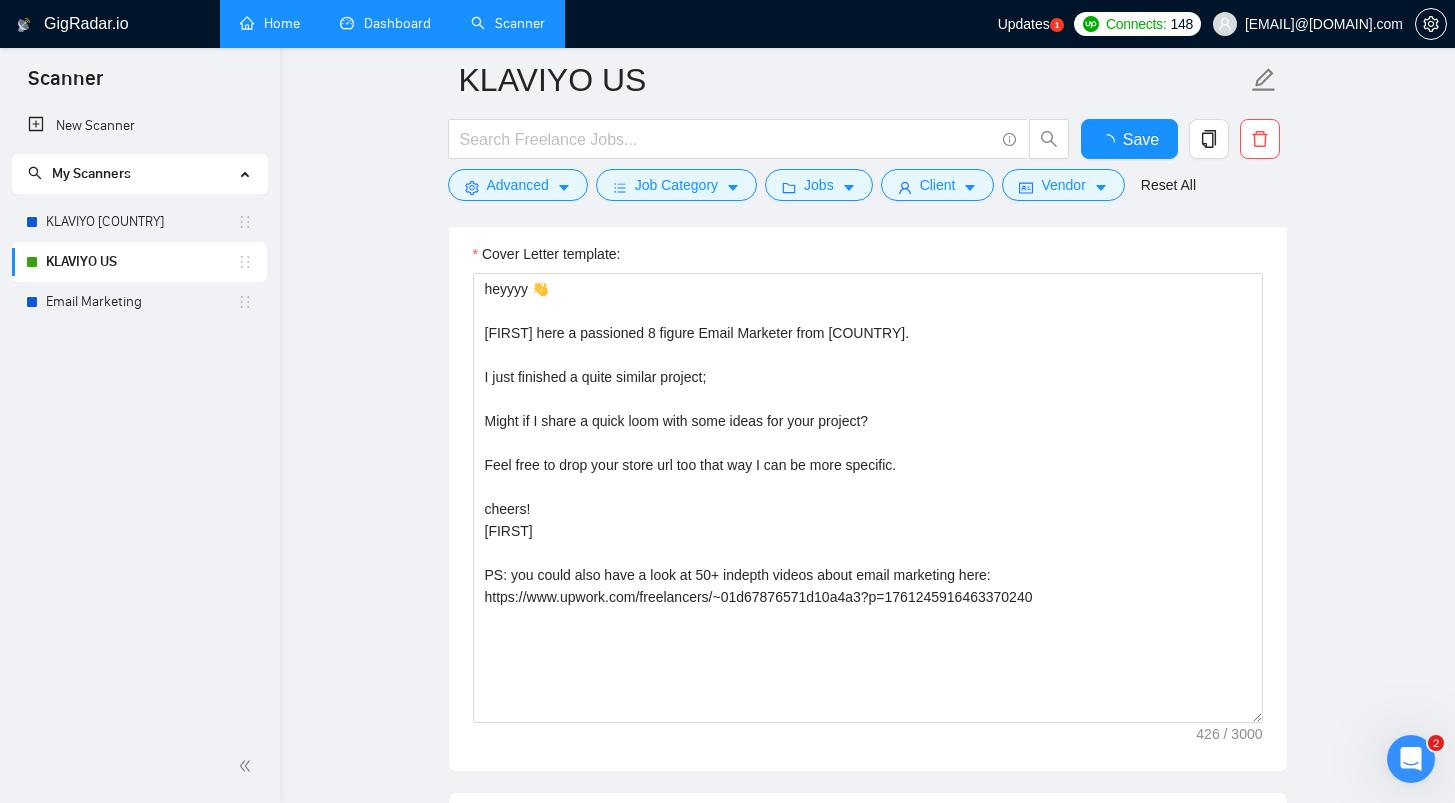 type 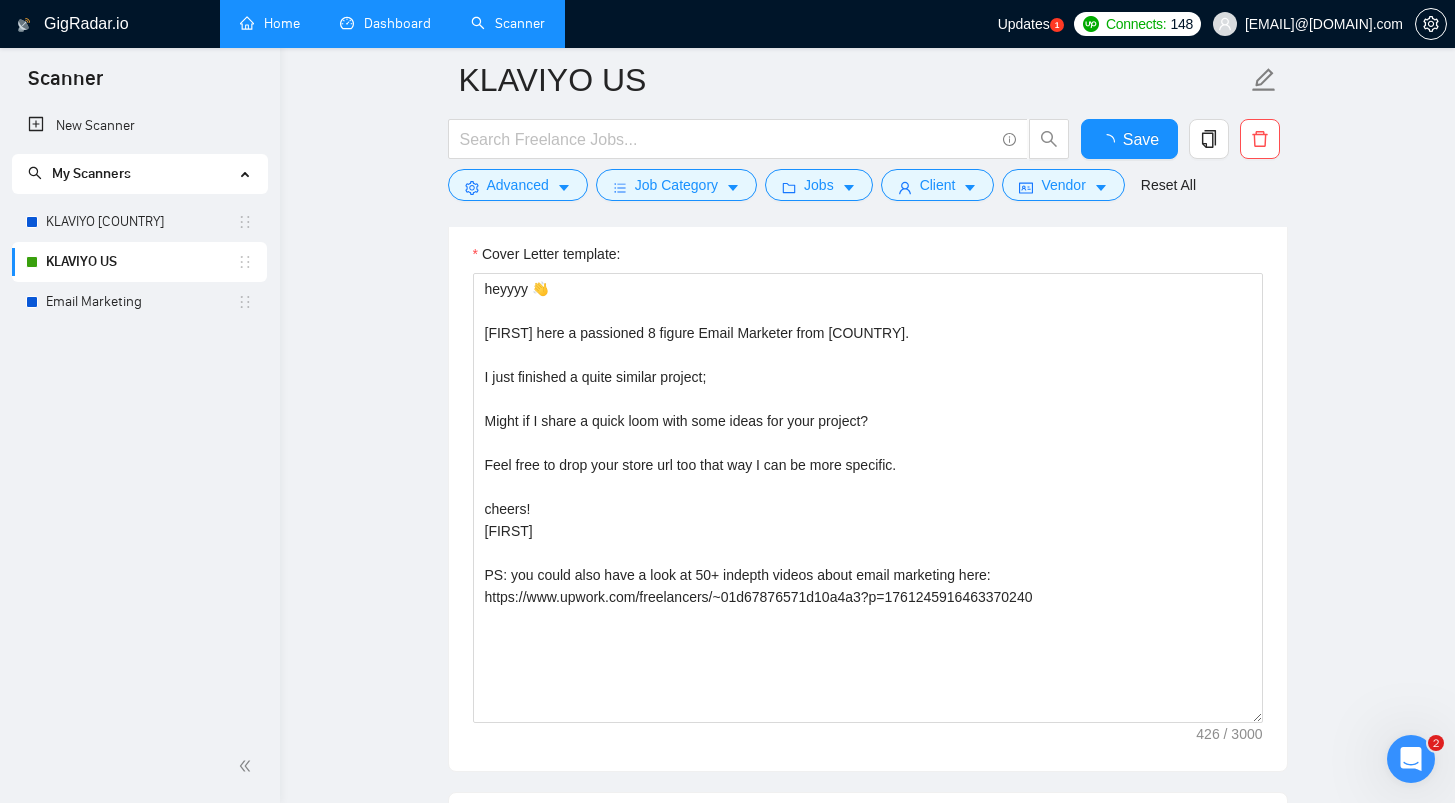 checkbox on "true" 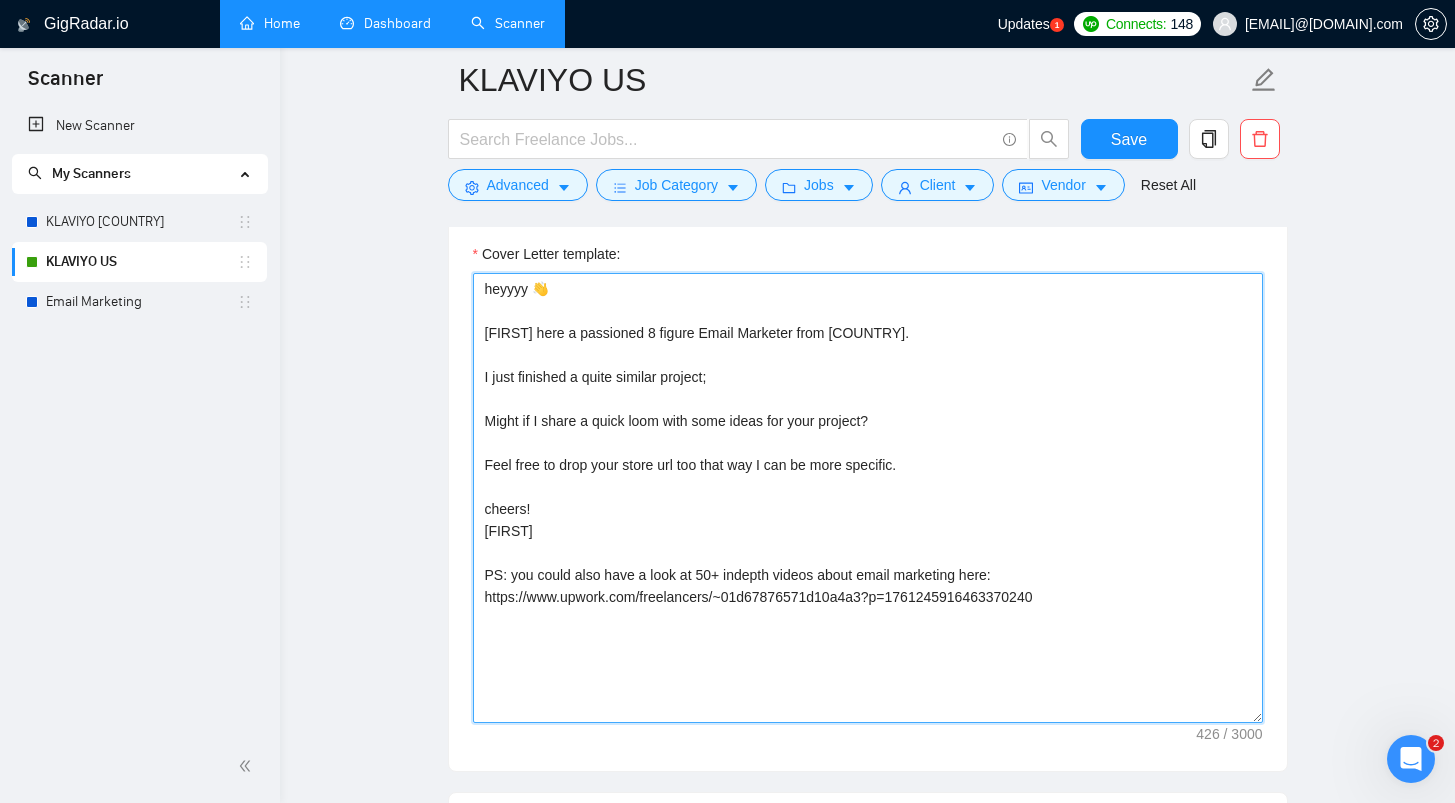 click on "heyyyy 👋
[FIRST] here a passioned 8 figure Email Marketer from [COUNTRY].
I just finished a quite similar project;
Might if I share a quick loom with some ideas for your project?
Feel free to drop your store url too that way I can be more specific.
cheers!
[FIRST]
PS: you could also have a look at 50+ indepth videos about email marketing here: https://www.upwork.com/freelancers/~01d67876571d10a4a3?p=1761245916463370240" at bounding box center [868, 498] 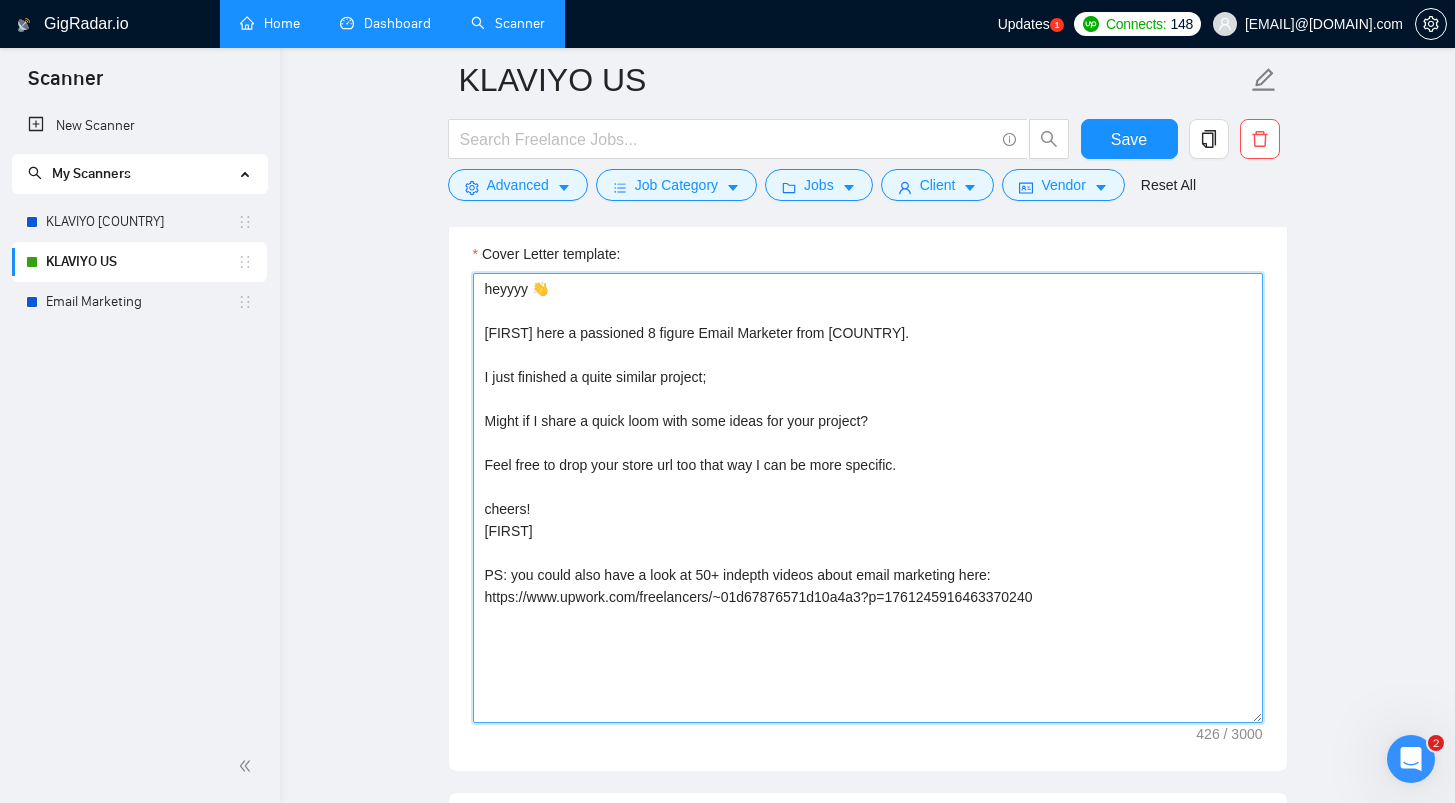 click on "heyyyy 👋
[FIRST] here a passioned 8 figure Email Marketer from [COUNTRY].
I just finished a quite similar project;
Might if I share a quick loom with some ideas for your project?
Feel free to drop your store url too that way I can be more specific.
cheers!
[FIRST]
PS: you could also have a look at 50+ indepth videos about email marketing here: https://www.upwork.com/freelancers/~01d67876571d10a4a3?p=1761245916463370240" at bounding box center [868, 498] 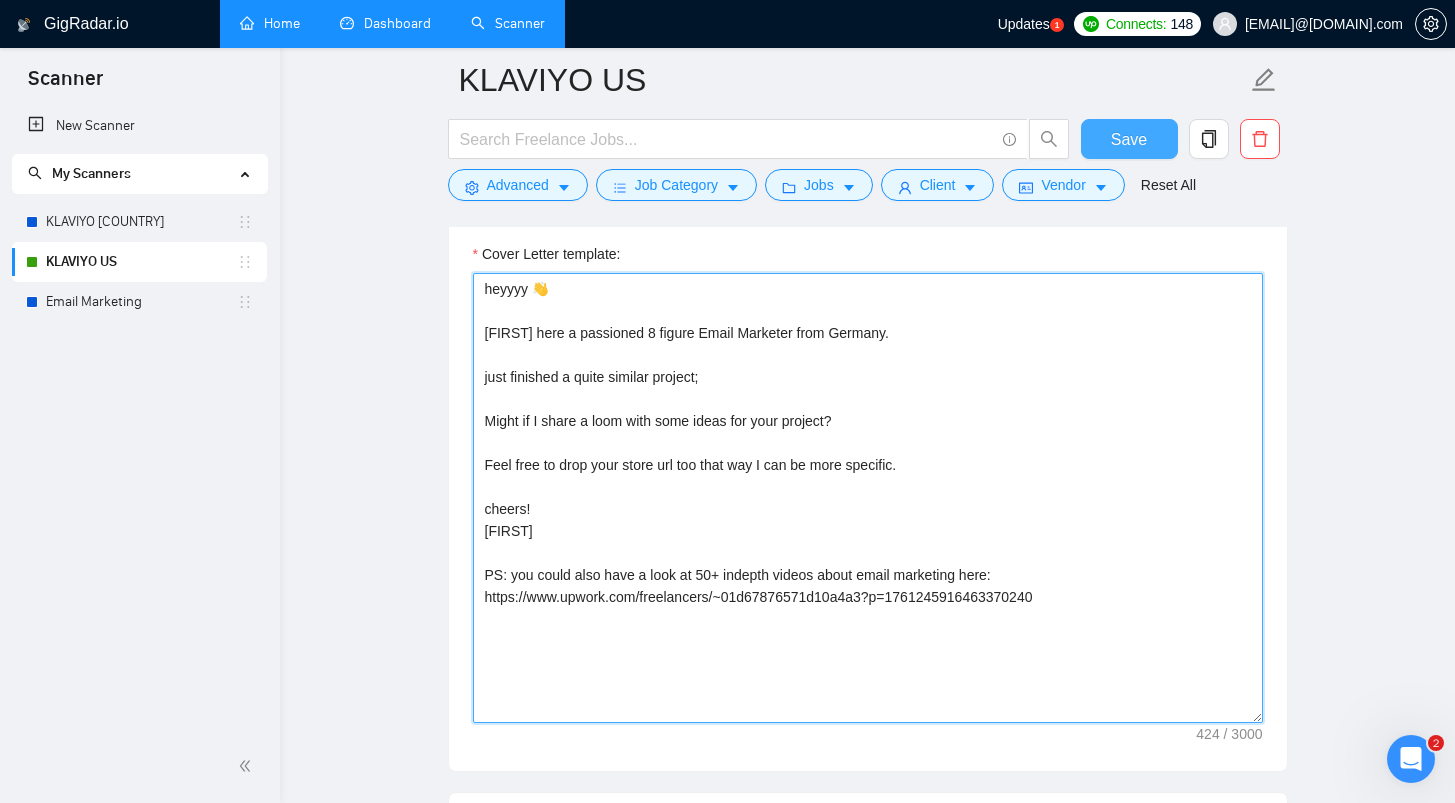 type on "heyyyy 👋
[FIRST] here a passioned 8 figure Email Marketer from Germany.
just finished a quite similar project;
Might if I share a loom with some ideas for your project?
Feel free to drop your store url too that way I can be more specific.
cheers!
[FIRST]
PS: you could also have a look at 50+ indepth videos about email marketing here: https://www.upwork.com/freelancers/~01d67876571d10a4a3?p=1761245916463370240" 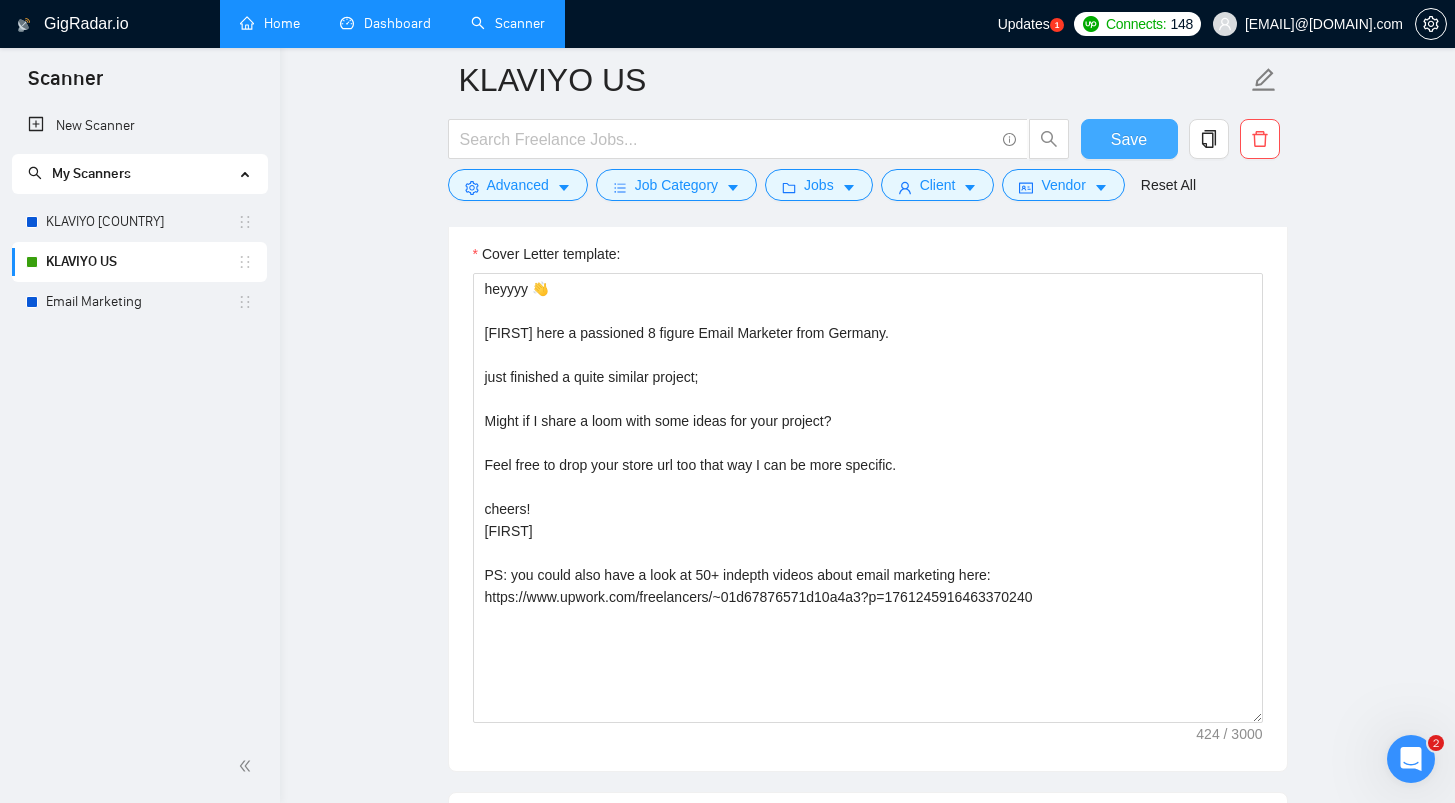 click on "Save" at bounding box center (1129, 139) 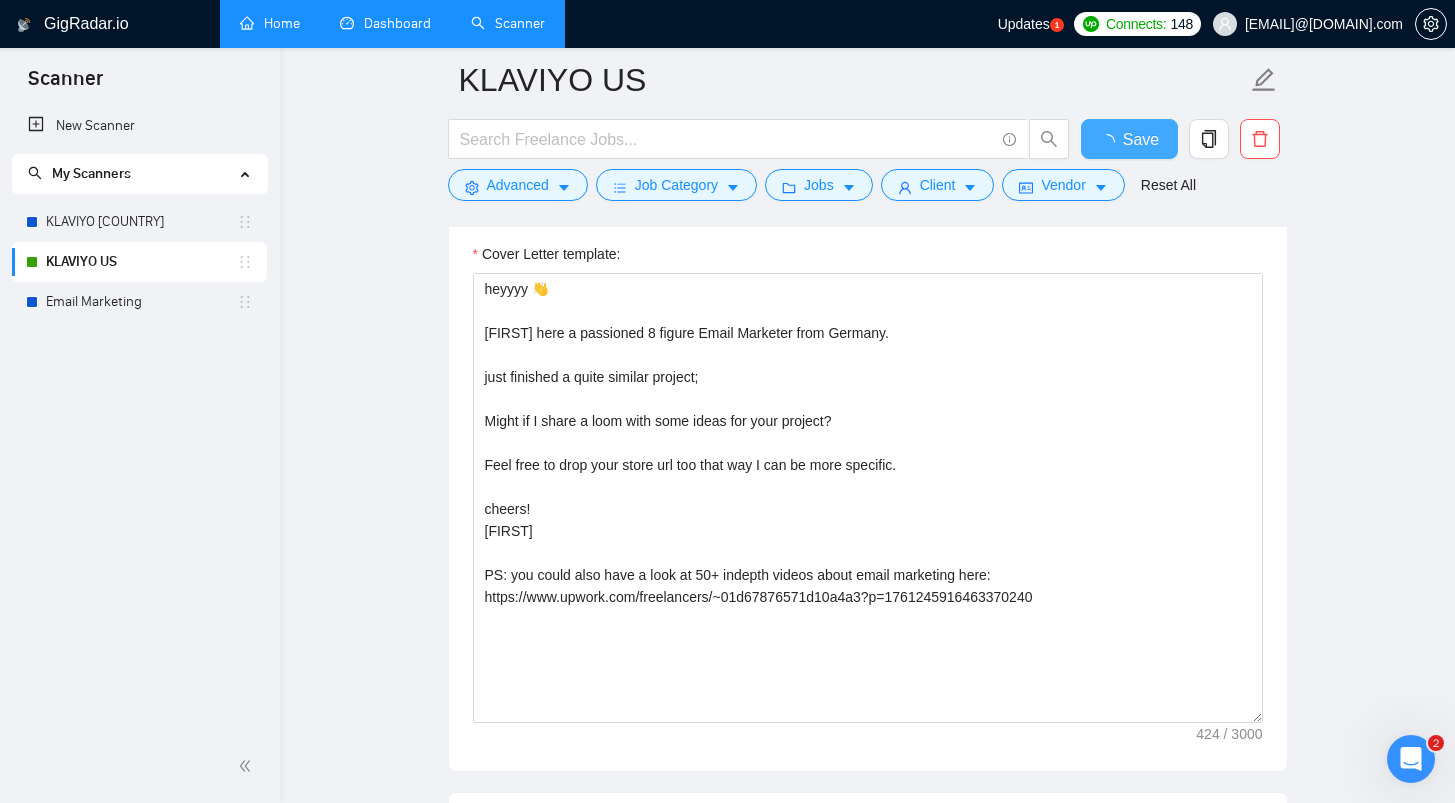 type 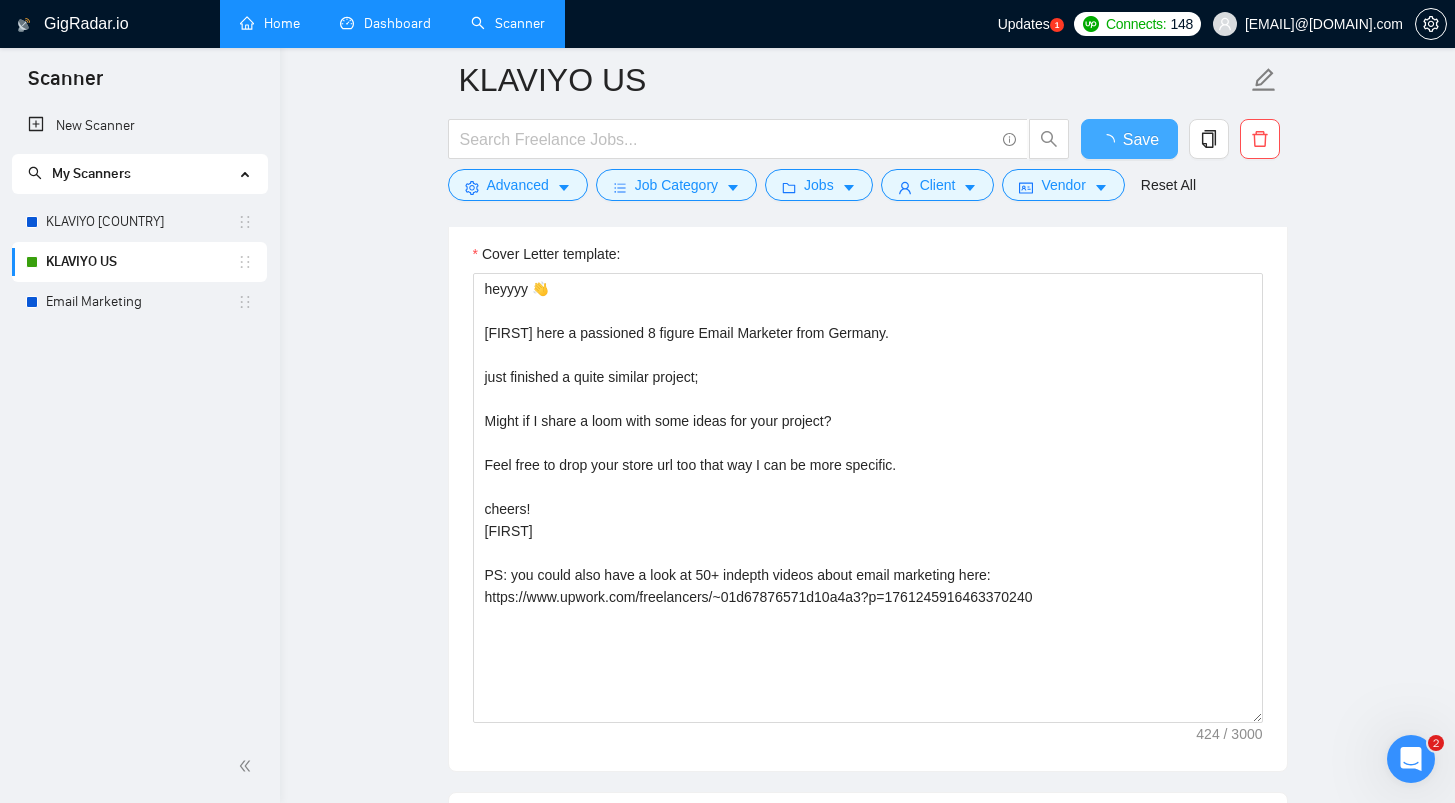 checkbox on "true" 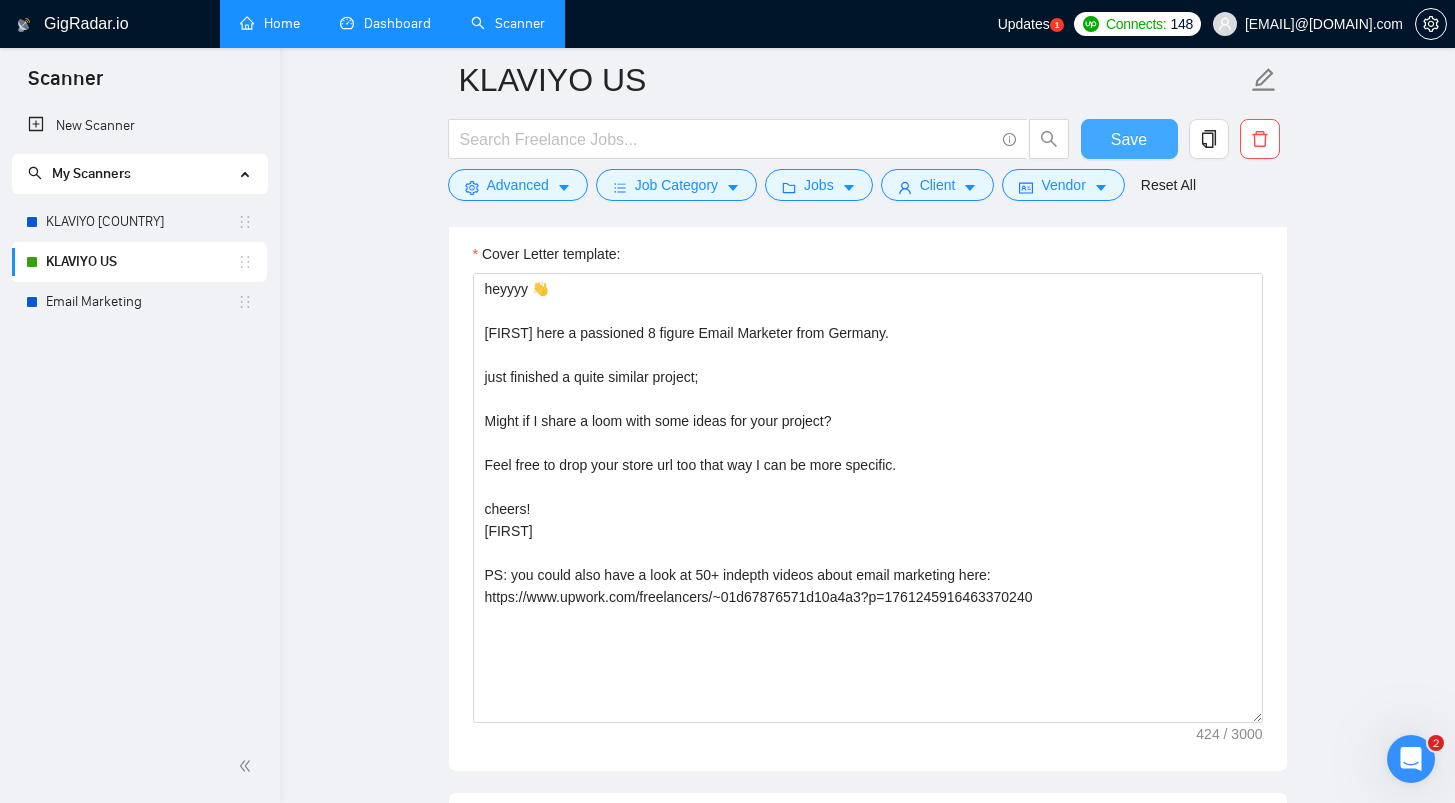 click on "Save" at bounding box center [1129, 139] 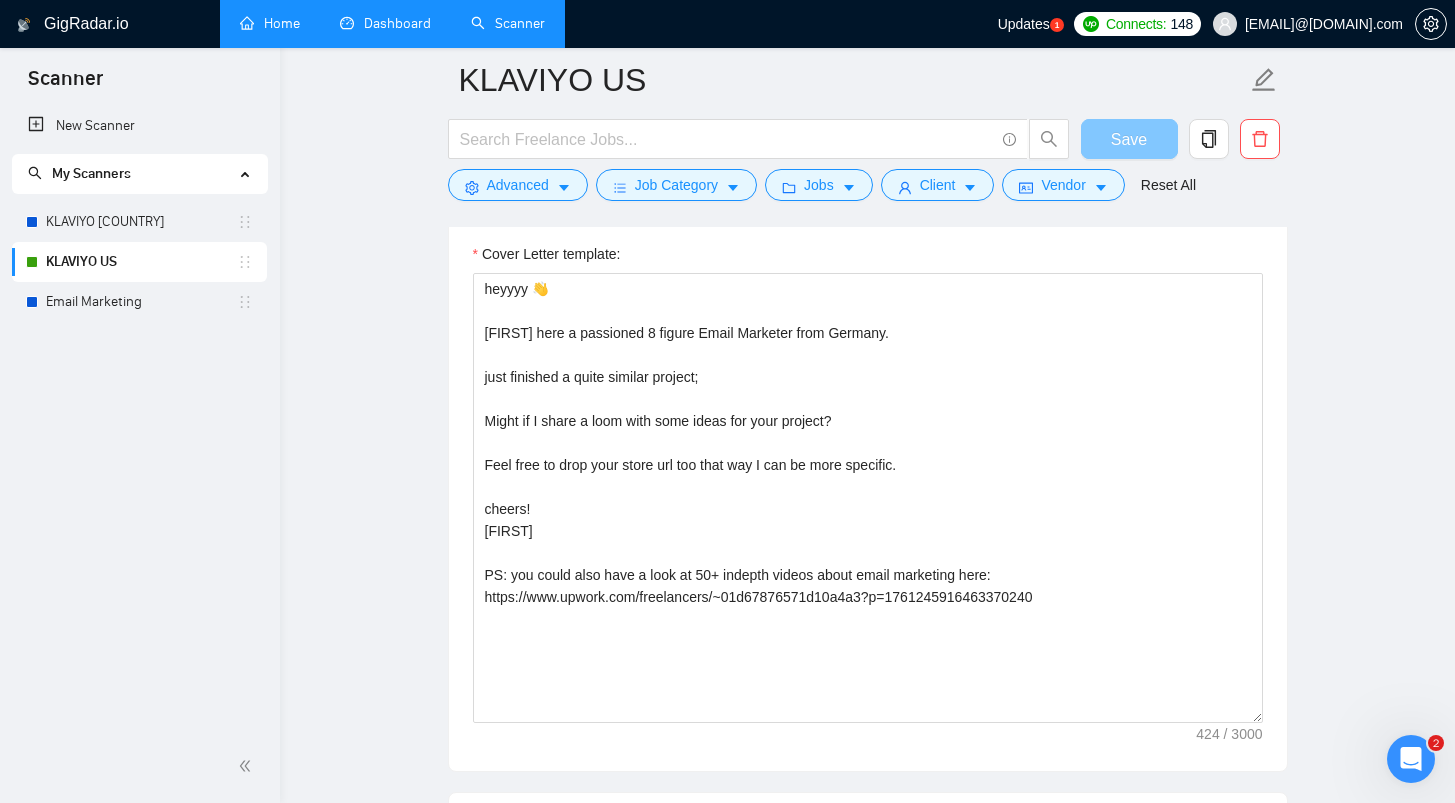 type 